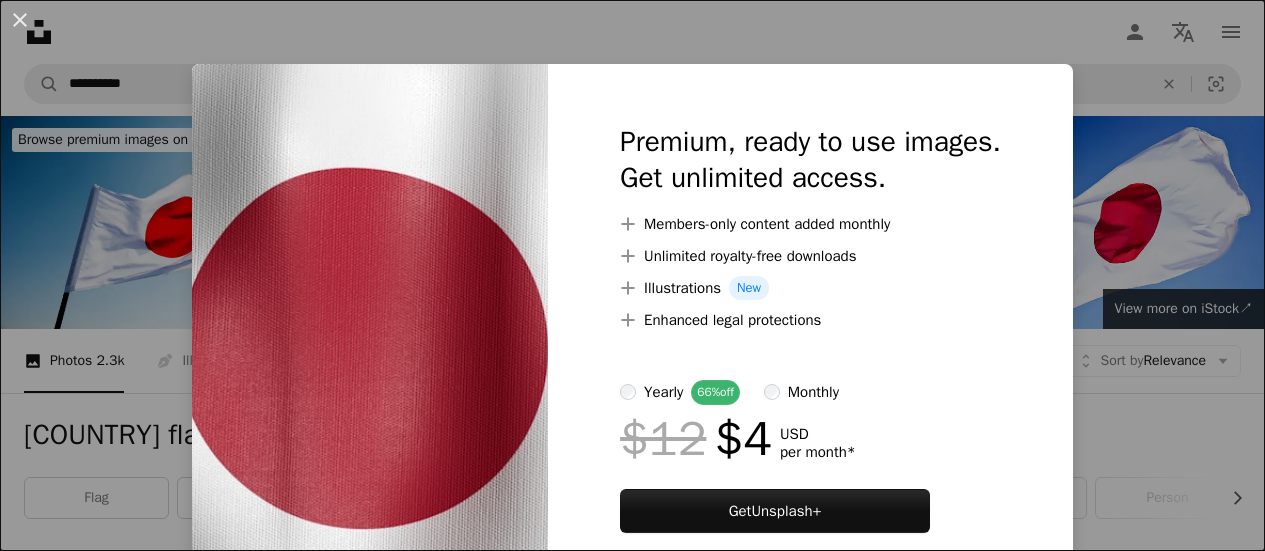 scroll, scrollTop: 800, scrollLeft: 0, axis: vertical 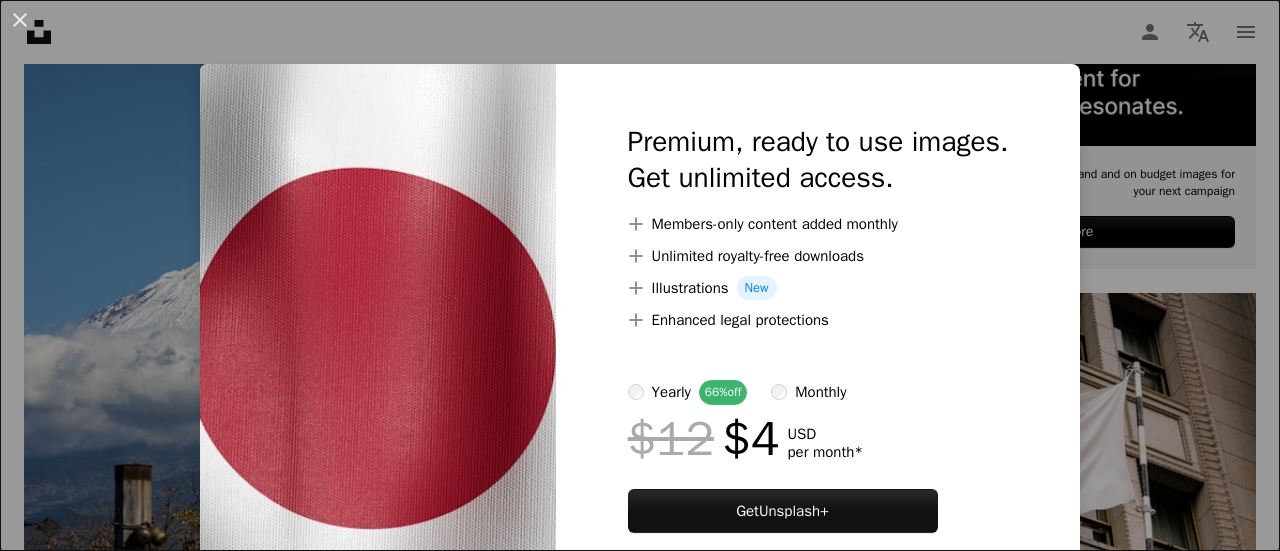 click on "[FIRST] [LAST]" at bounding box center [640, 1697] 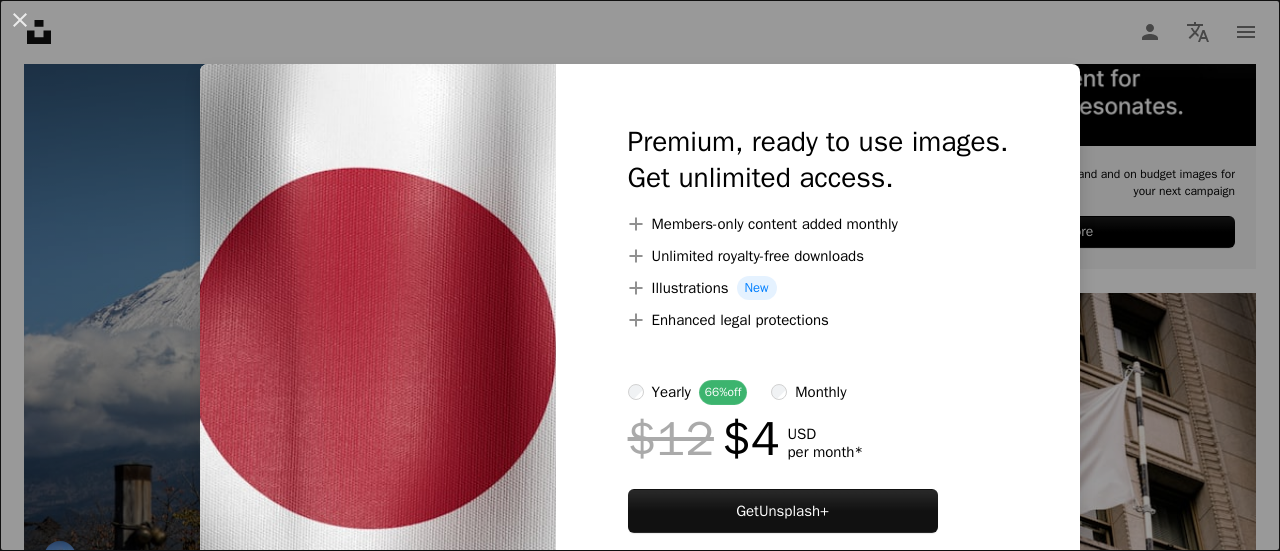 drag, startPoint x: 20, startPoint y: 23, endPoint x: 88, endPoint y: 136, distance: 131.88252 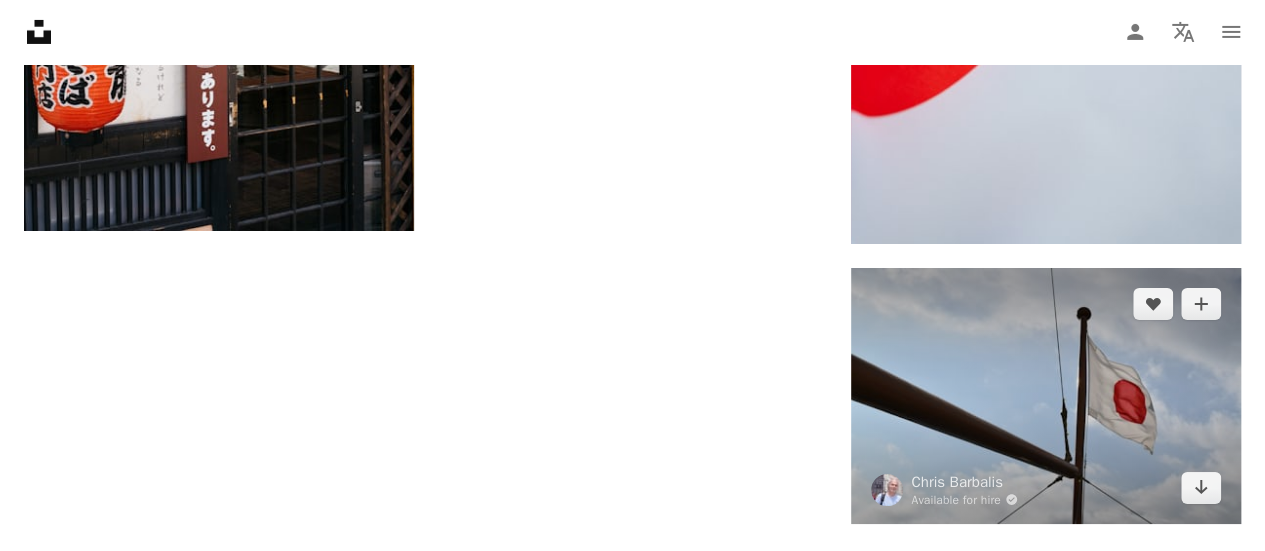 scroll, scrollTop: 3500, scrollLeft: 0, axis: vertical 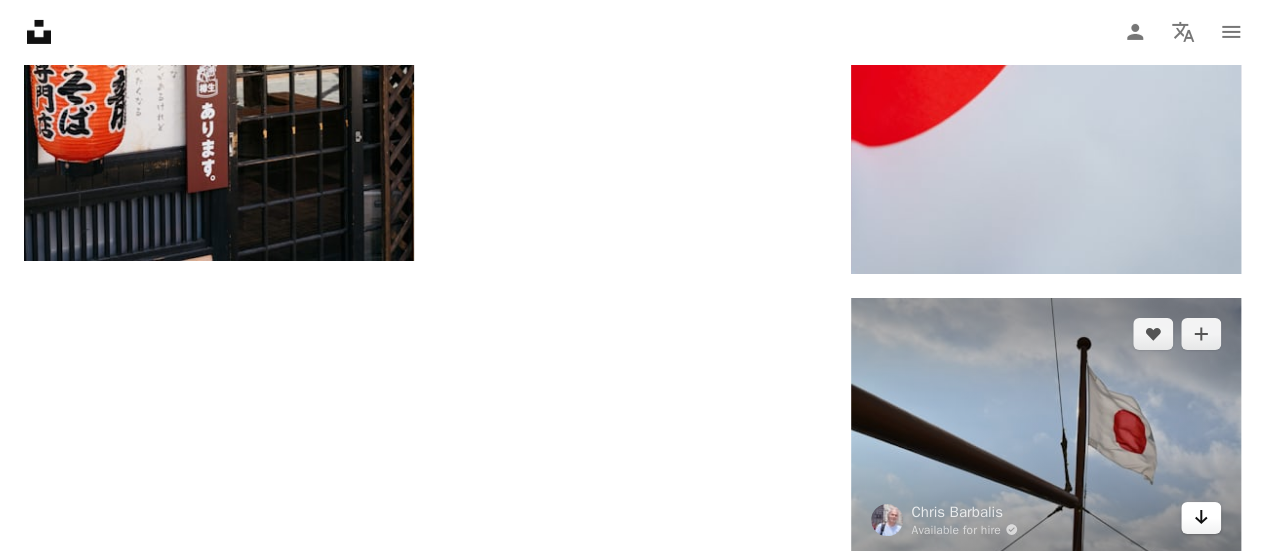click on "Arrow pointing down" 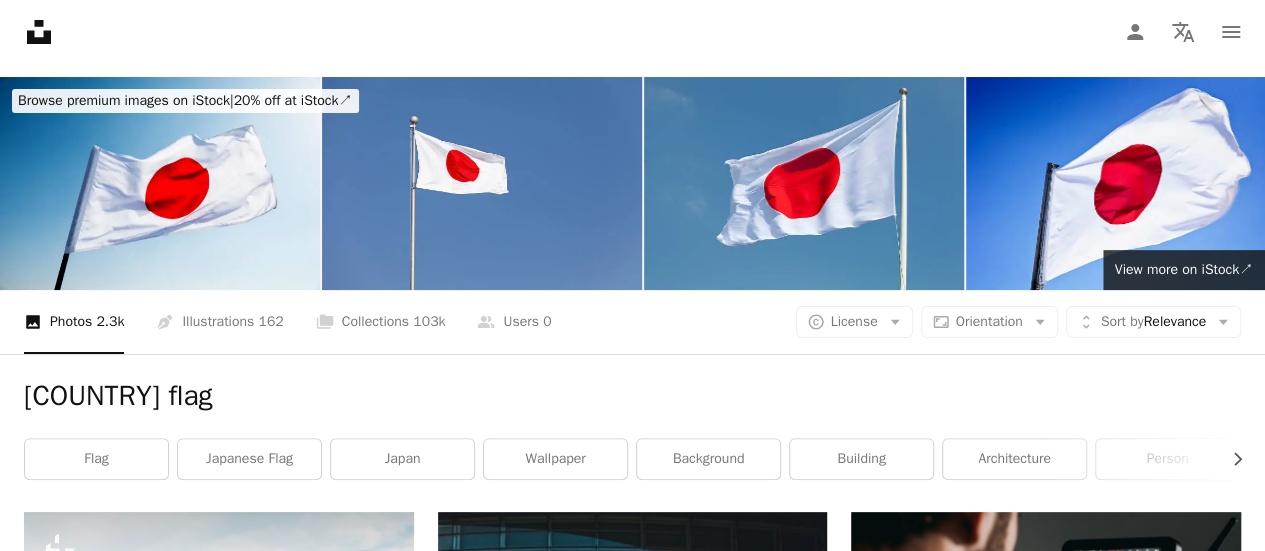 scroll, scrollTop: 0, scrollLeft: 0, axis: both 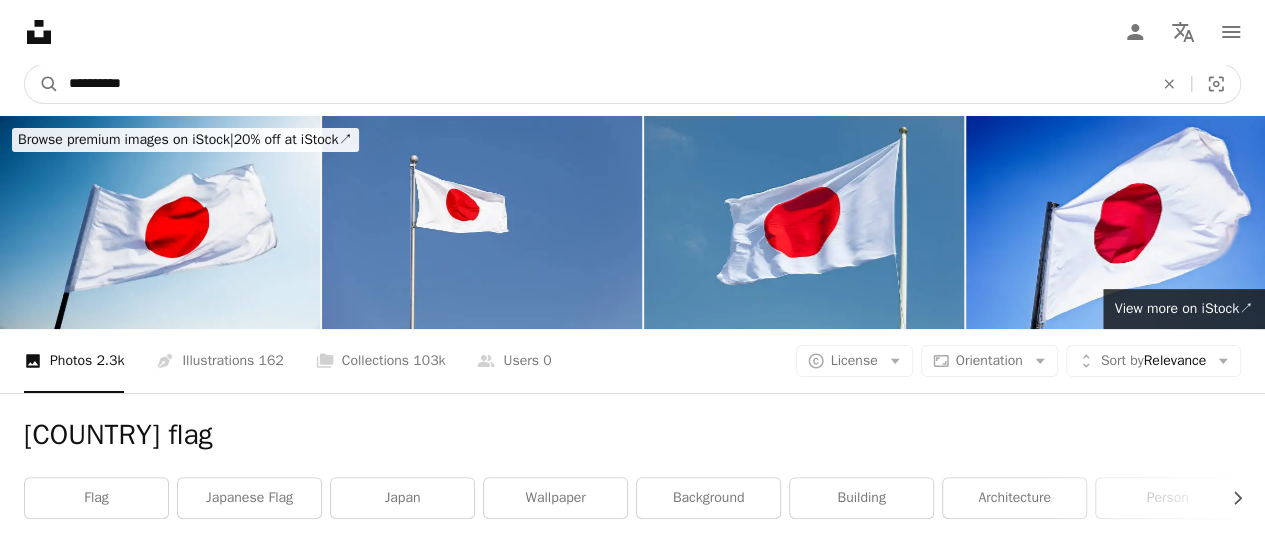 drag, startPoint x: 324, startPoint y: 77, endPoint x: 290, endPoint y: 99, distance: 40.496914 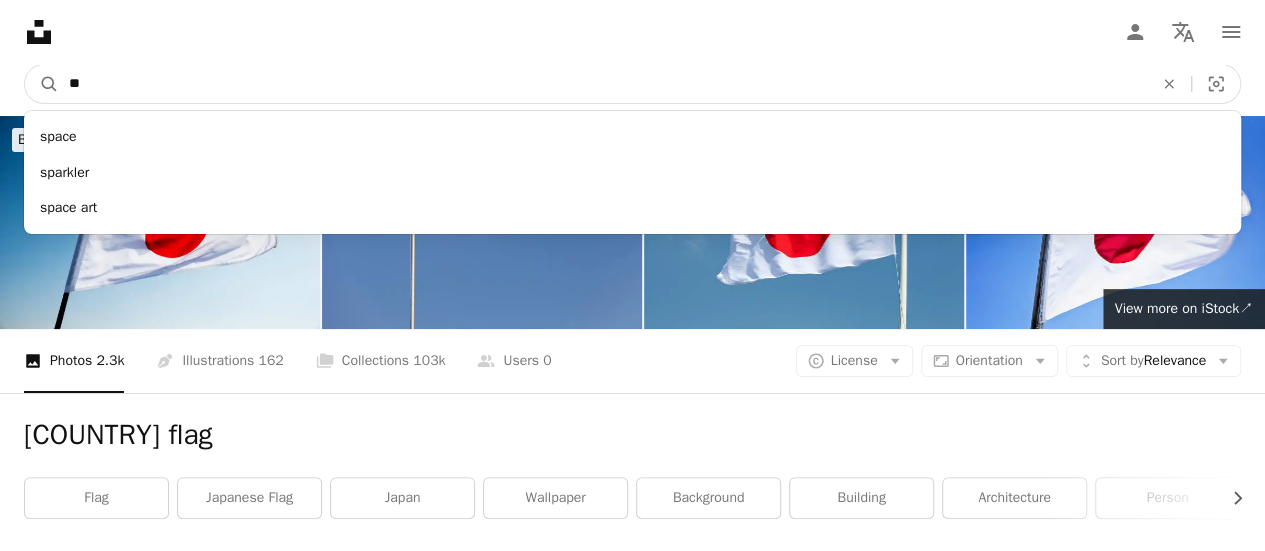 type on "*" 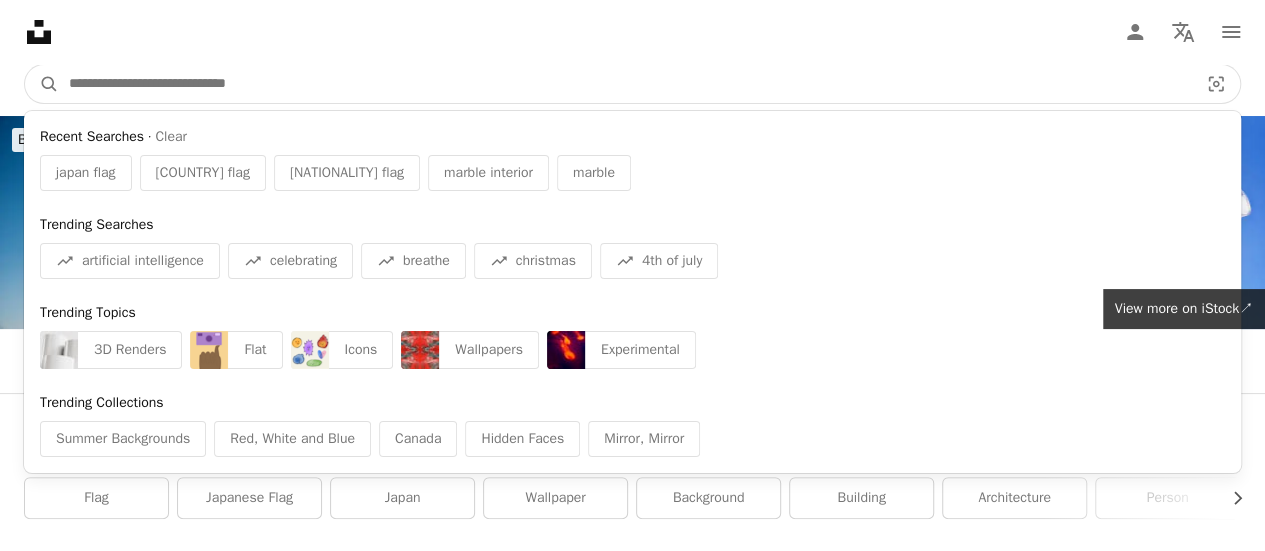 paste on "**********" 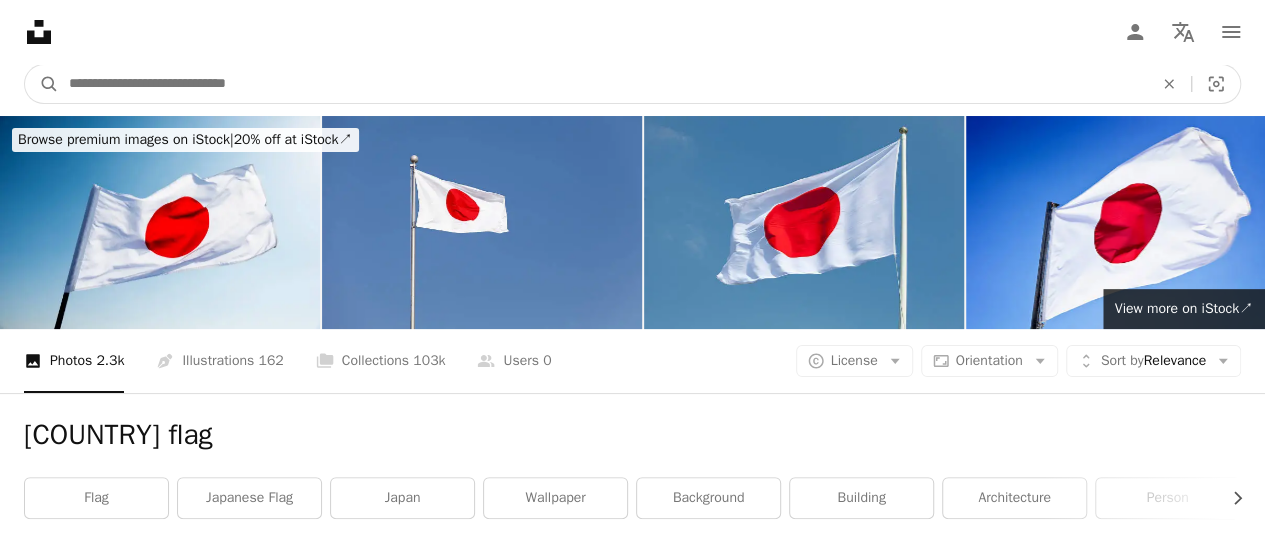 scroll, scrollTop: 0, scrollLeft: 0, axis: both 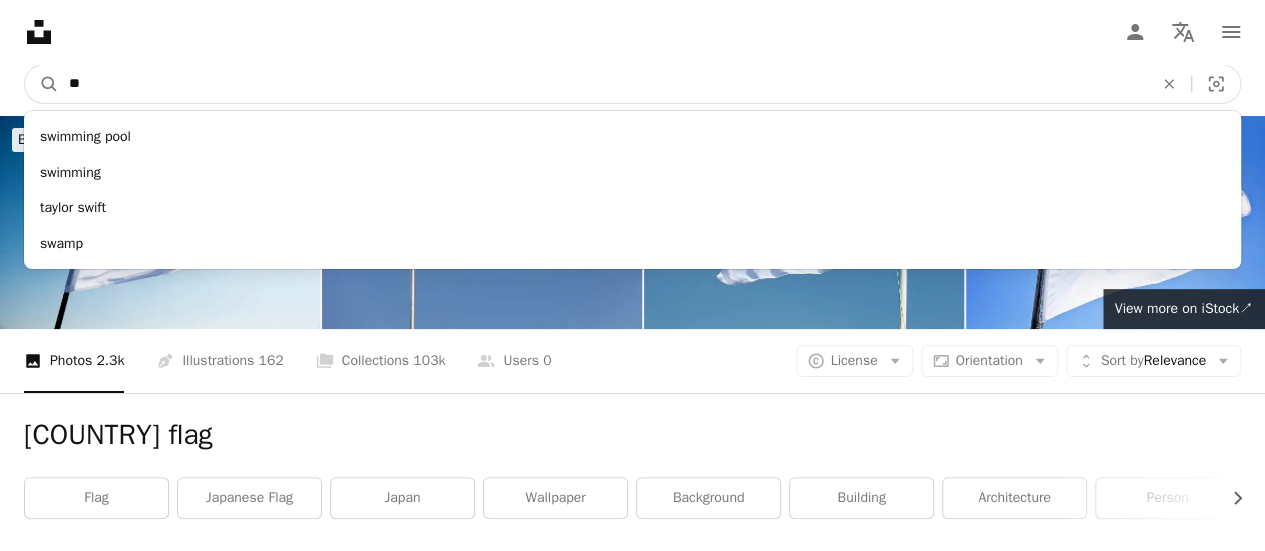 type on "*" 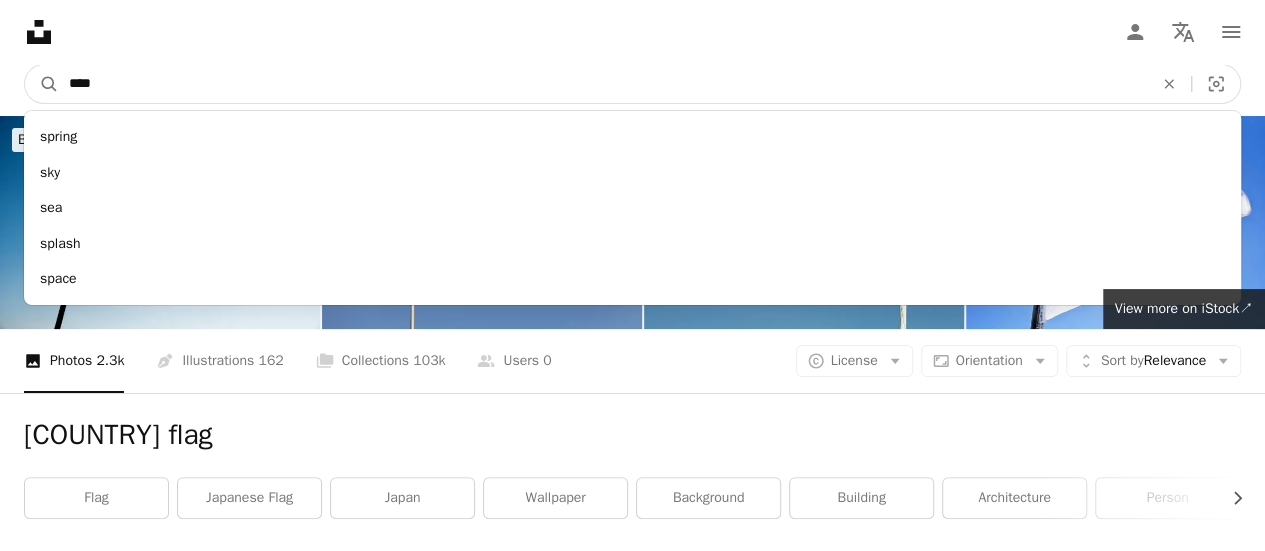 type on "*****" 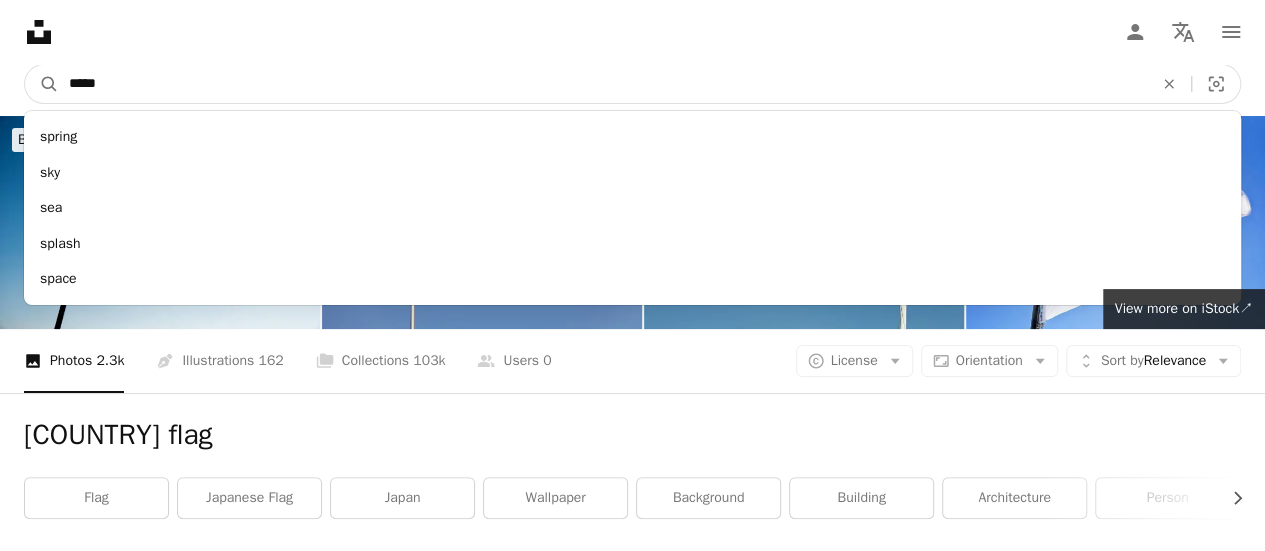 click on "A magnifying glass" at bounding box center (42, 84) 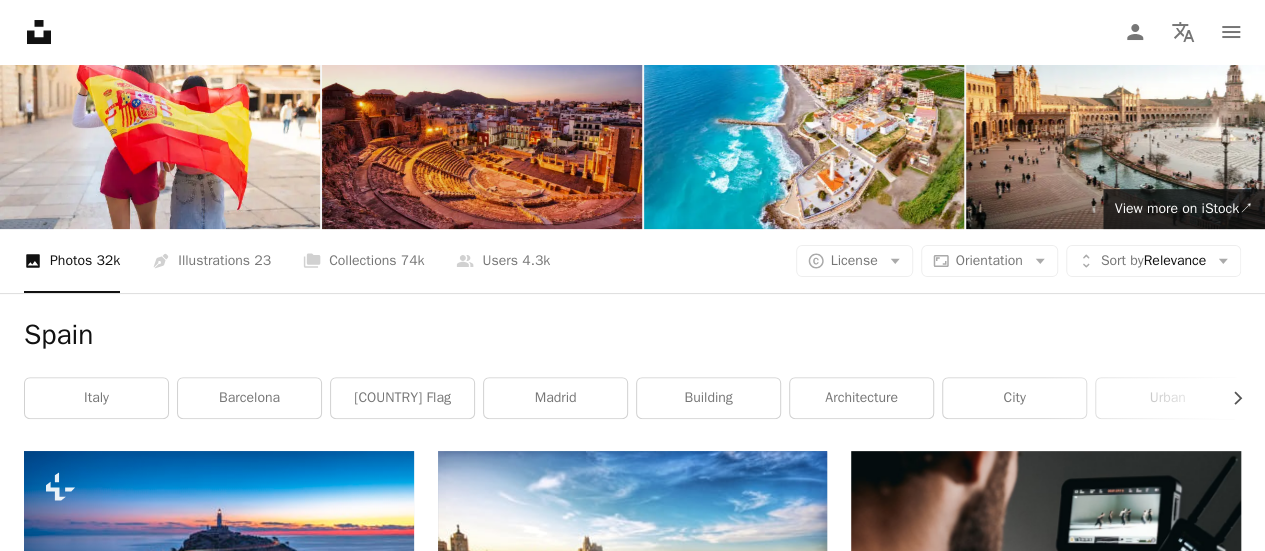 scroll, scrollTop: 0, scrollLeft: 0, axis: both 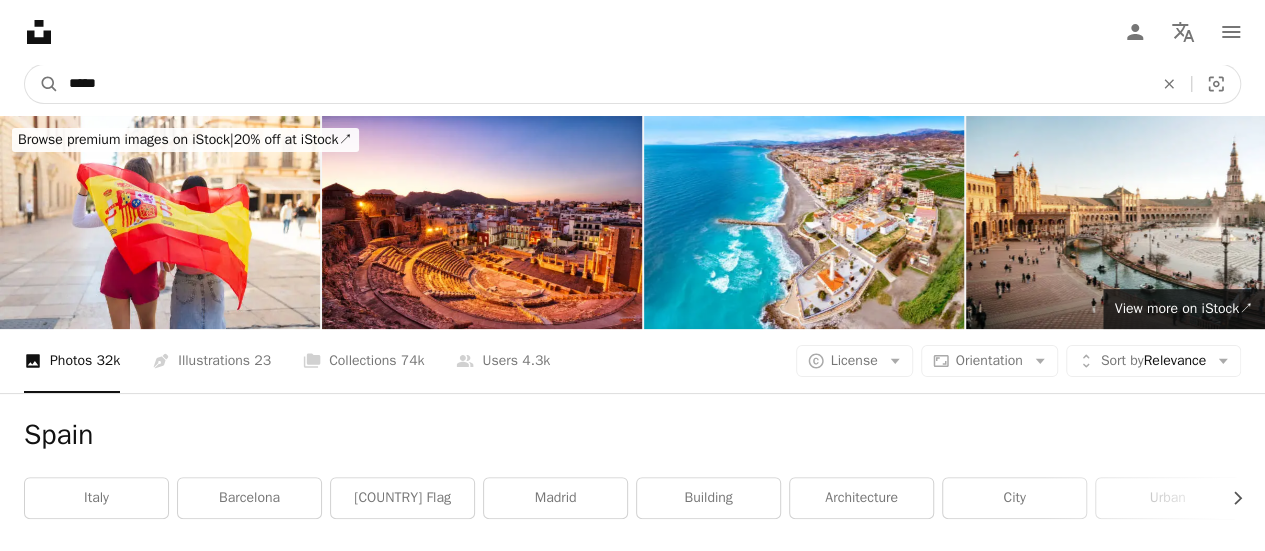 click on "*****" at bounding box center (603, 84) 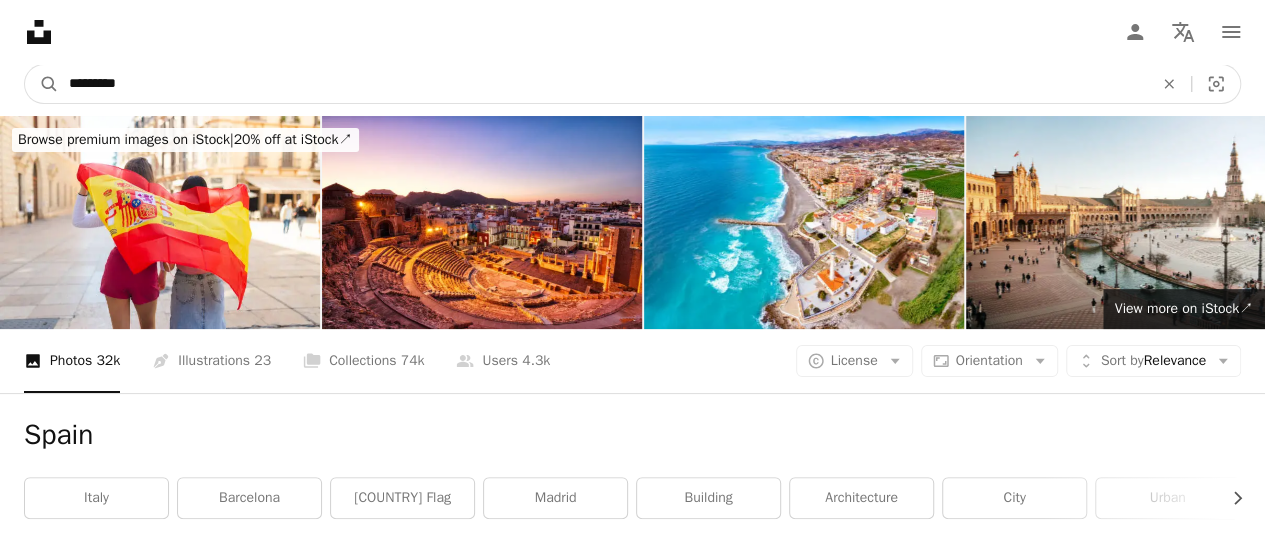 type on "**********" 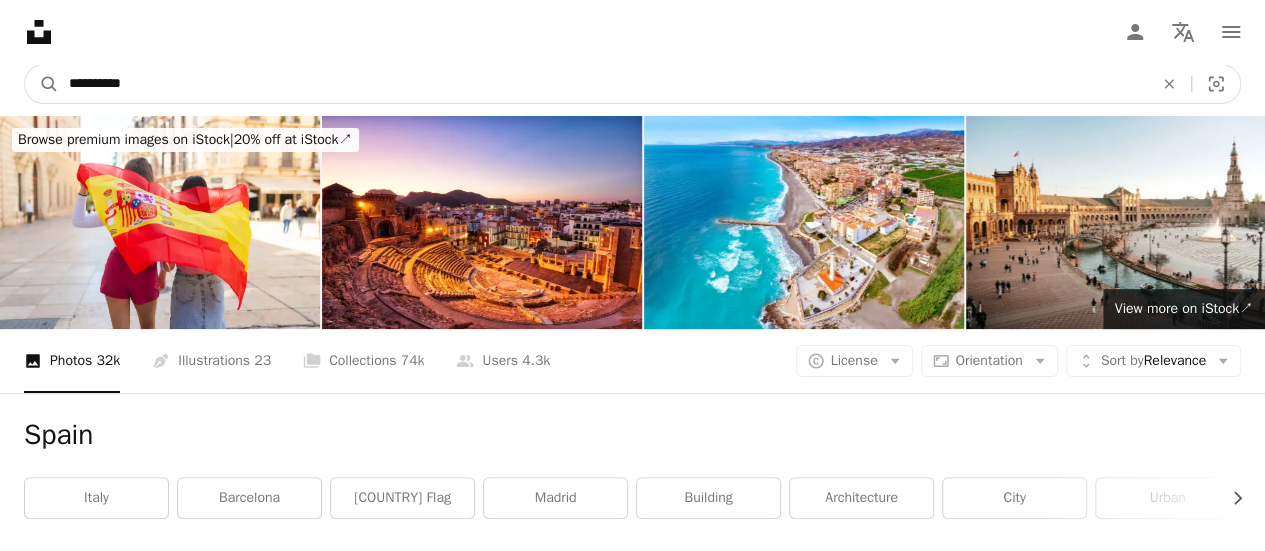 click on "A magnifying glass" at bounding box center [42, 84] 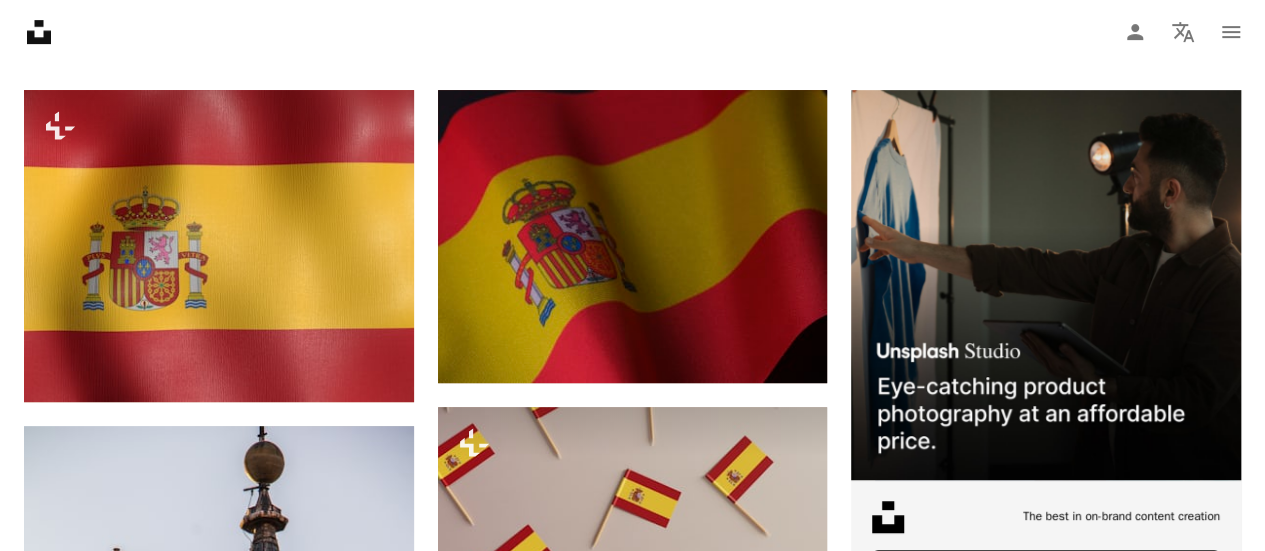 scroll, scrollTop: 900, scrollLeft: 0, axis: vertical 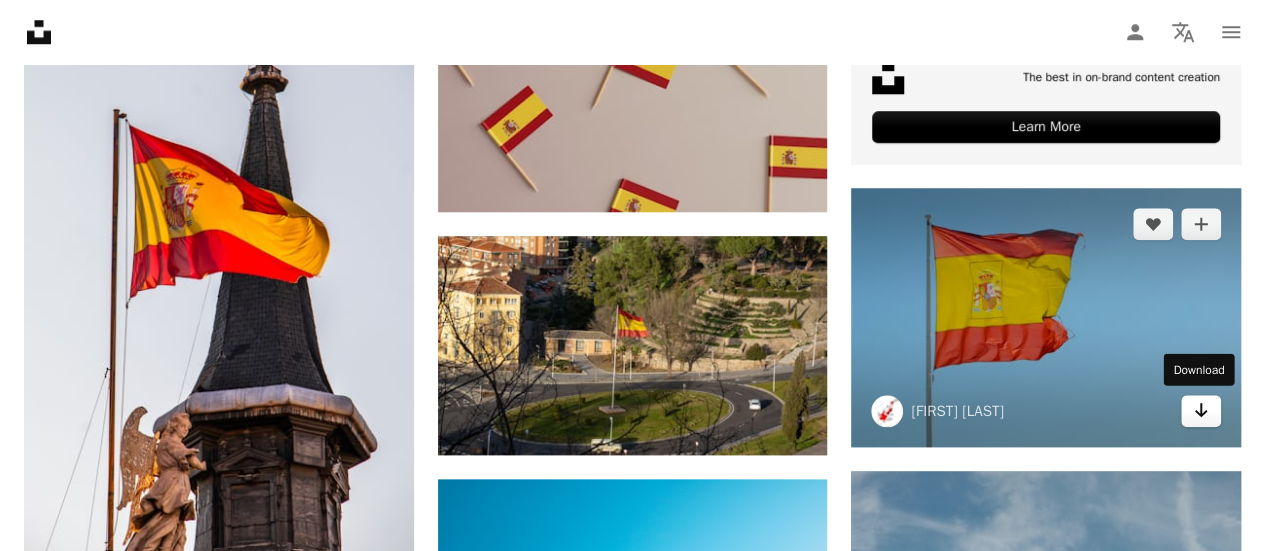 click on "Arrow pointing down" at bounding box center [1201, 411] 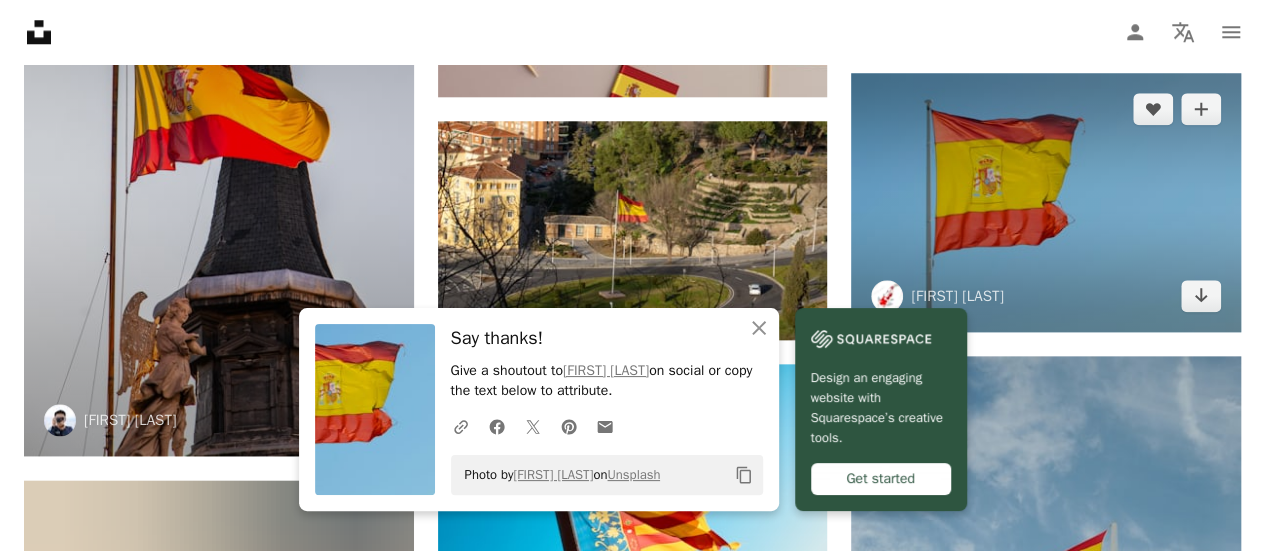 scroll, scrollTop: 1100, scrollLeft: 0, axis: vertical 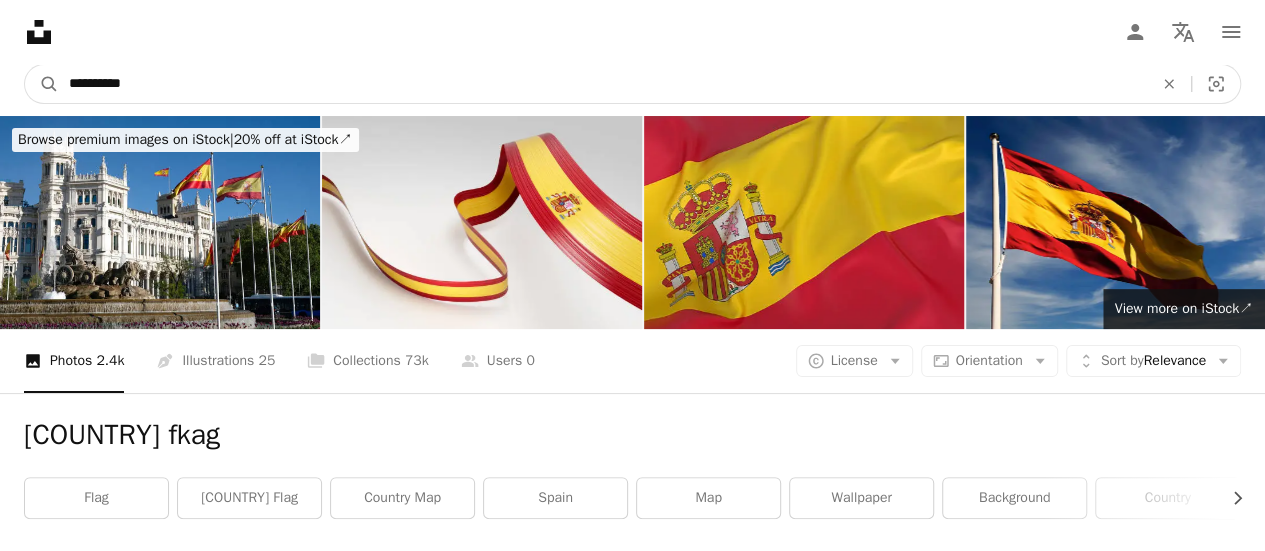 click on "**********" at bounding box center (603, 84) 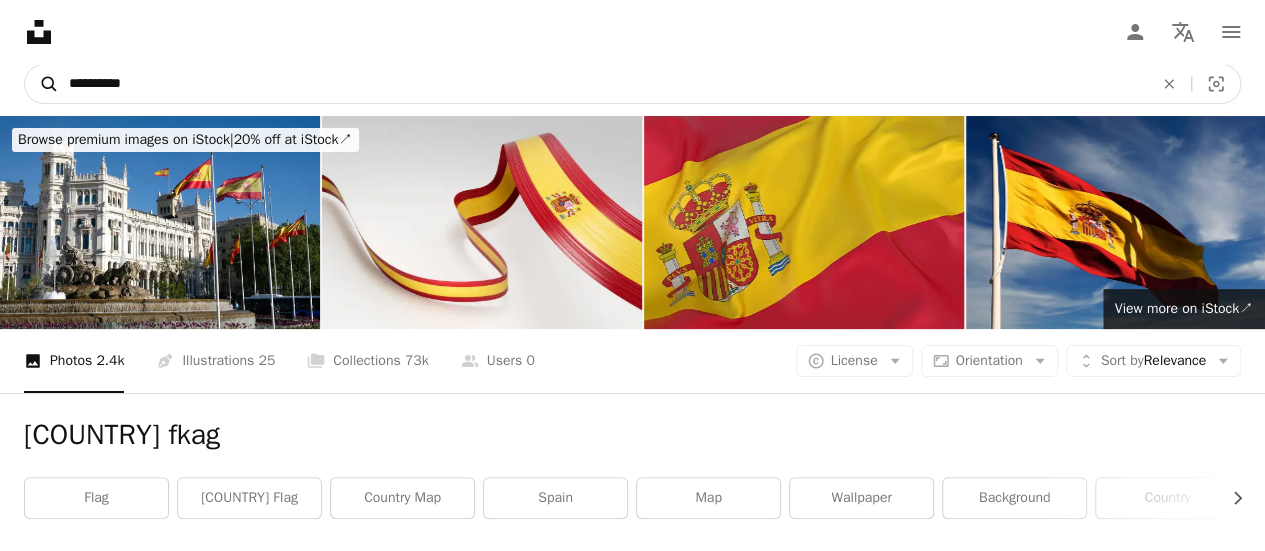 drag, startPoint x: 74, startPoint y: 83, endPoint x: 46, endPoint y: 84, distance: 28.01785 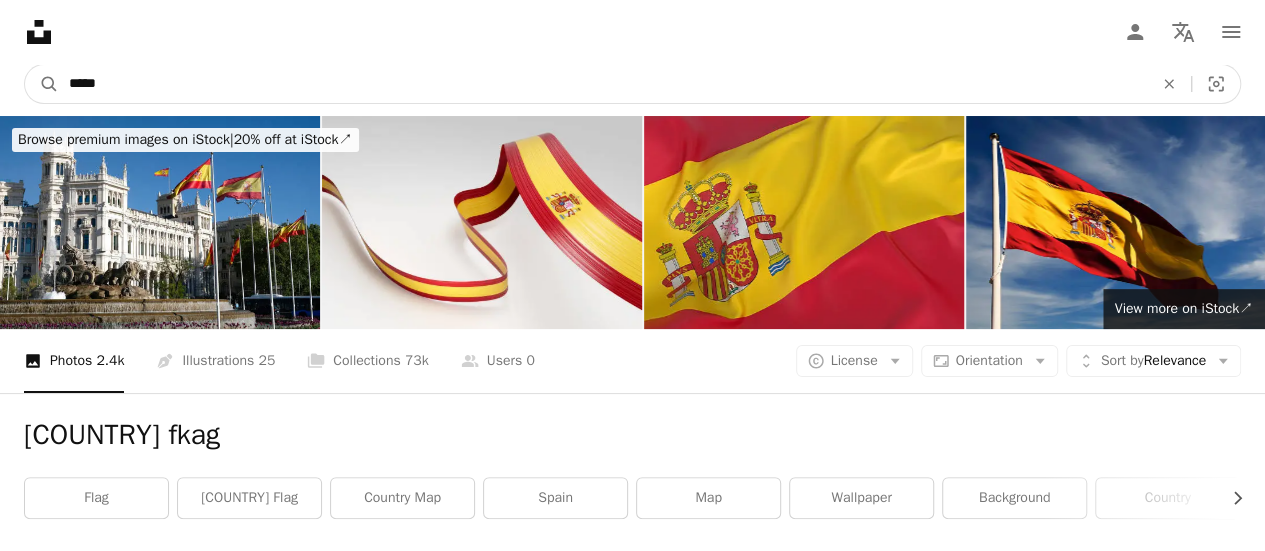 paste on "**********" 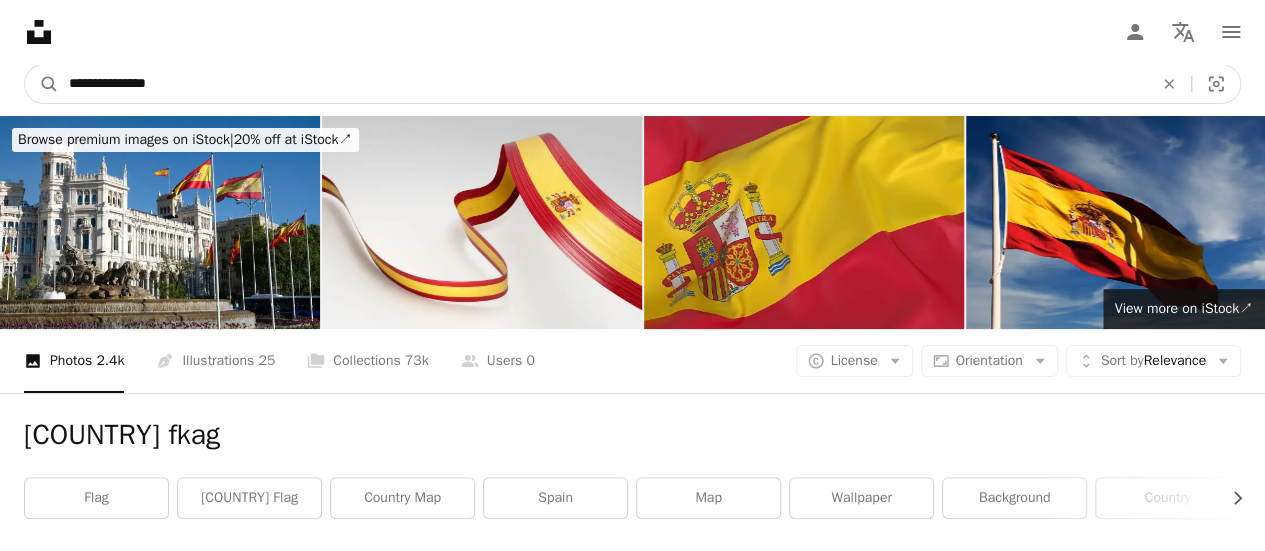 type on "**********" 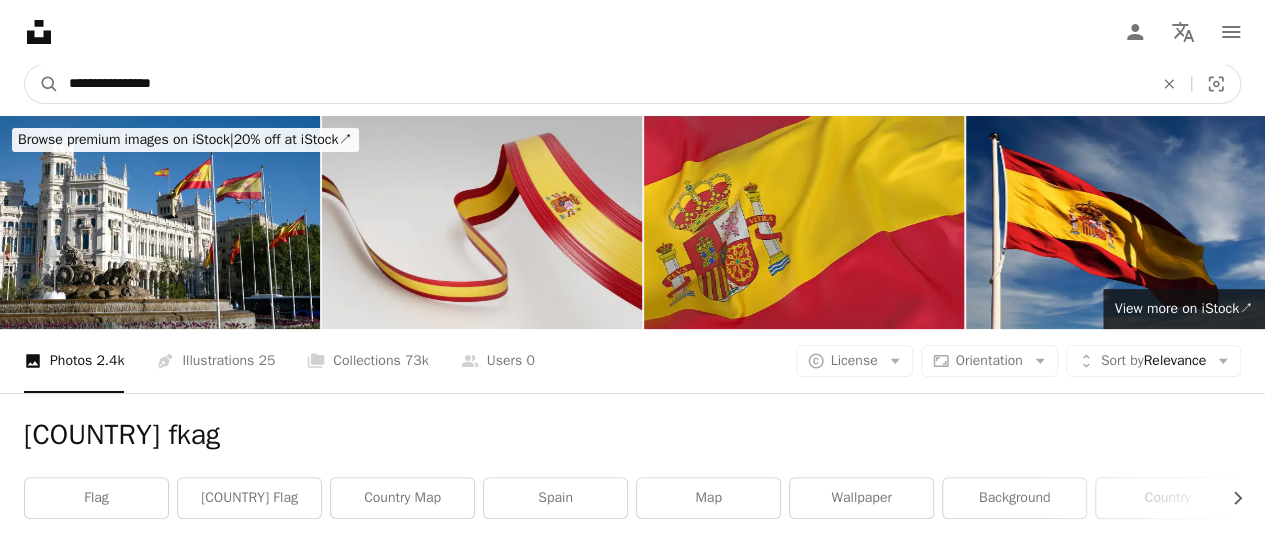 click on "A magnifying glass" at bounding box center [42, 84] 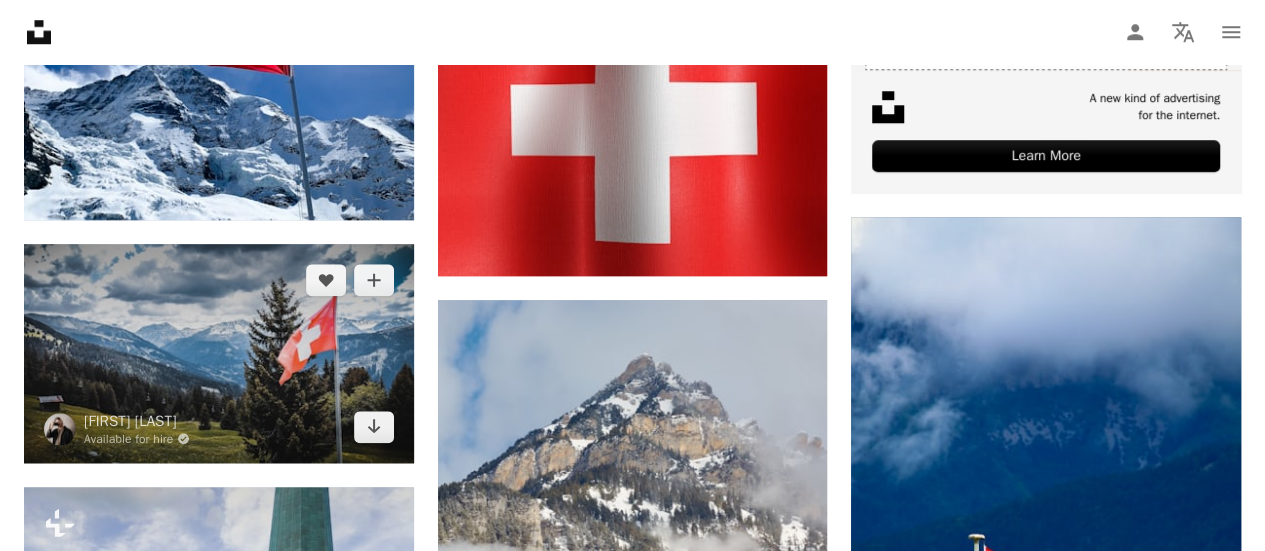 scroll, scrollTop: 900, scrollLeft: 0, axis: vertical 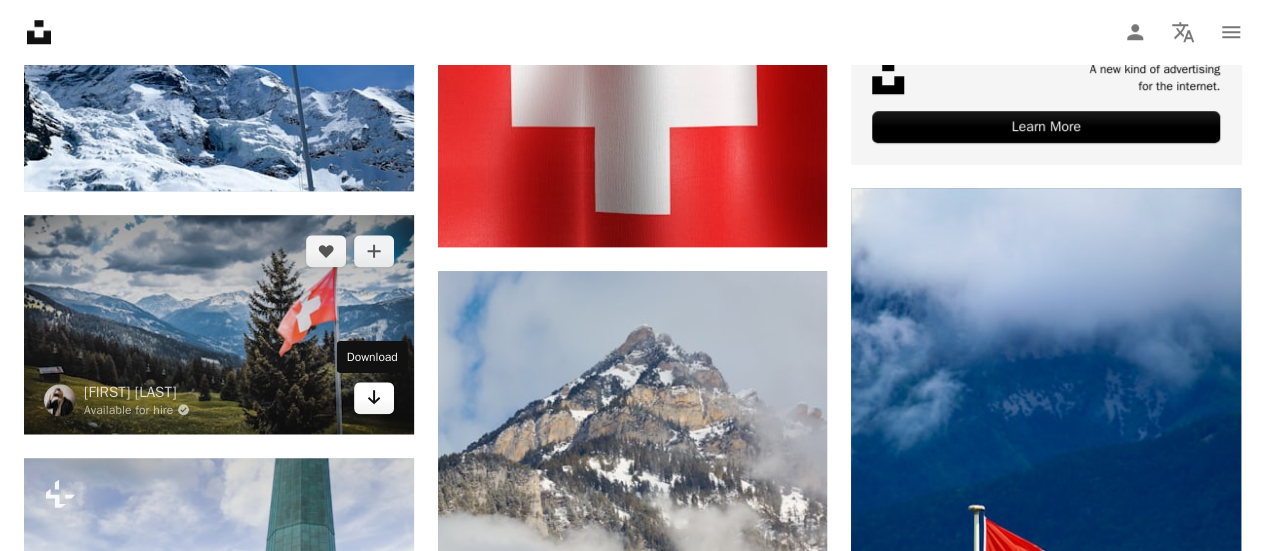 click on "Arrow pointing down" 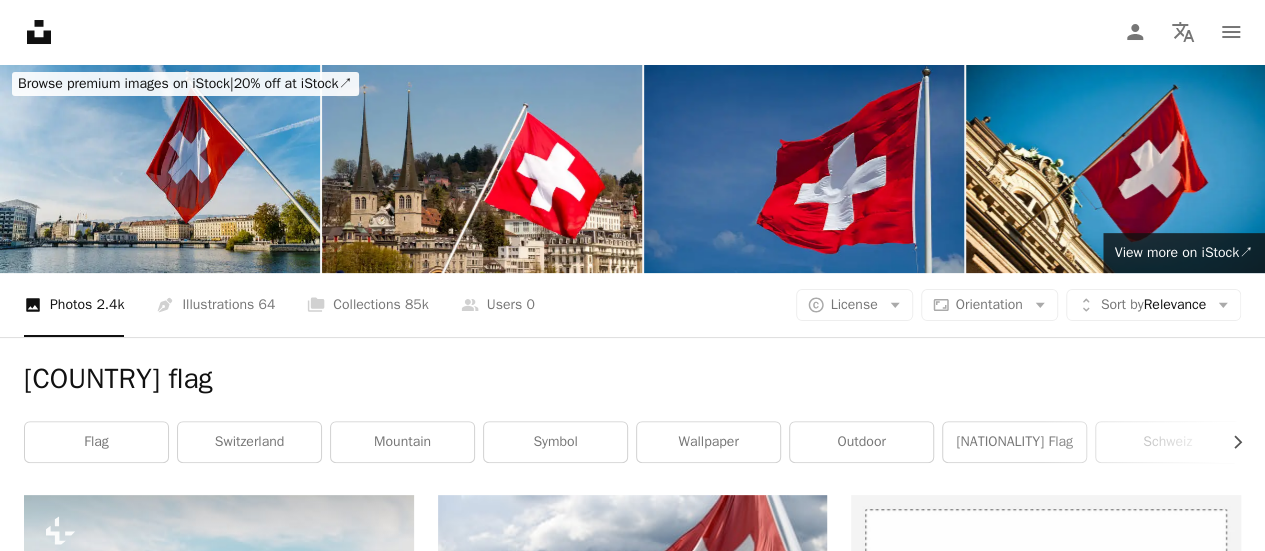 scroll, scrollTop: 0, scrollLeft: 0, axis: both 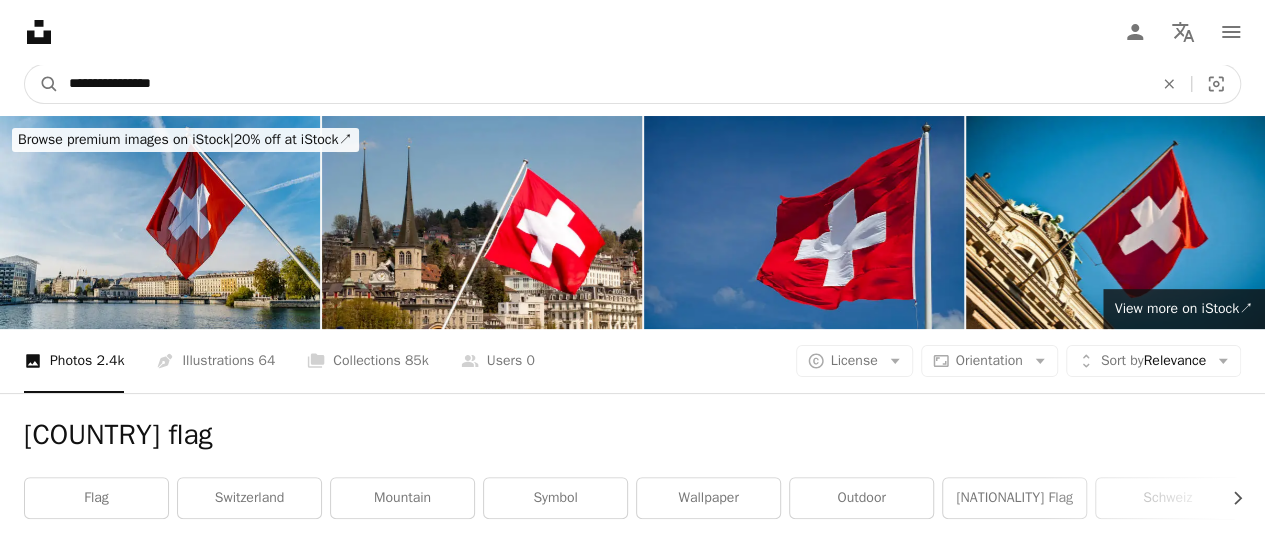 drag, startPoint x: 143, startPoint y: 85, endPoint x: 17, endPoint y: 71, distance: 126.77539 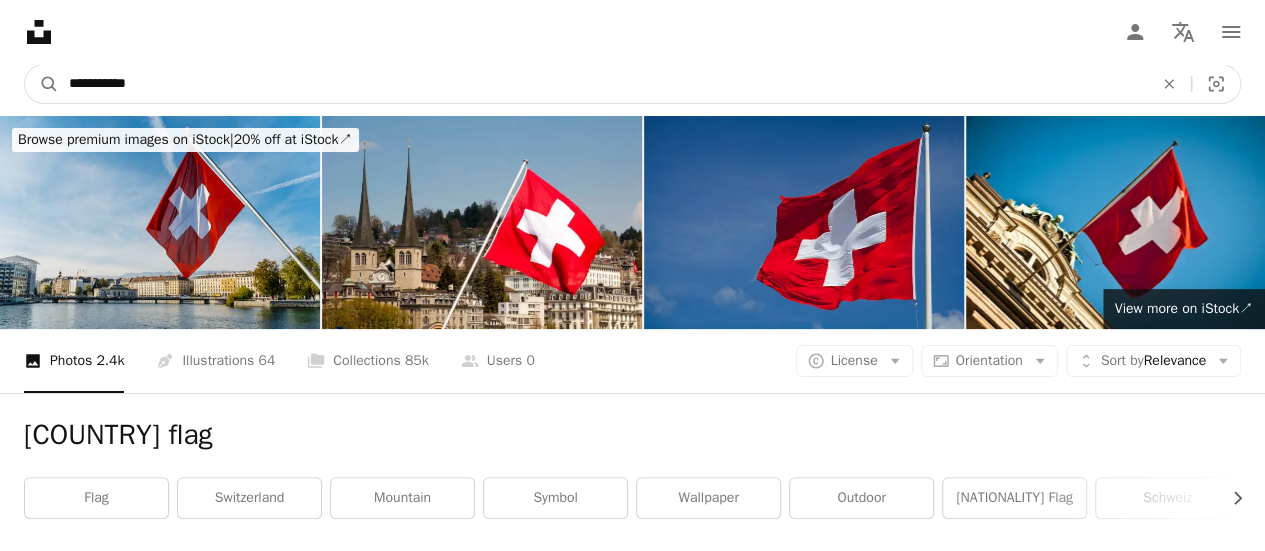 type on "**********" 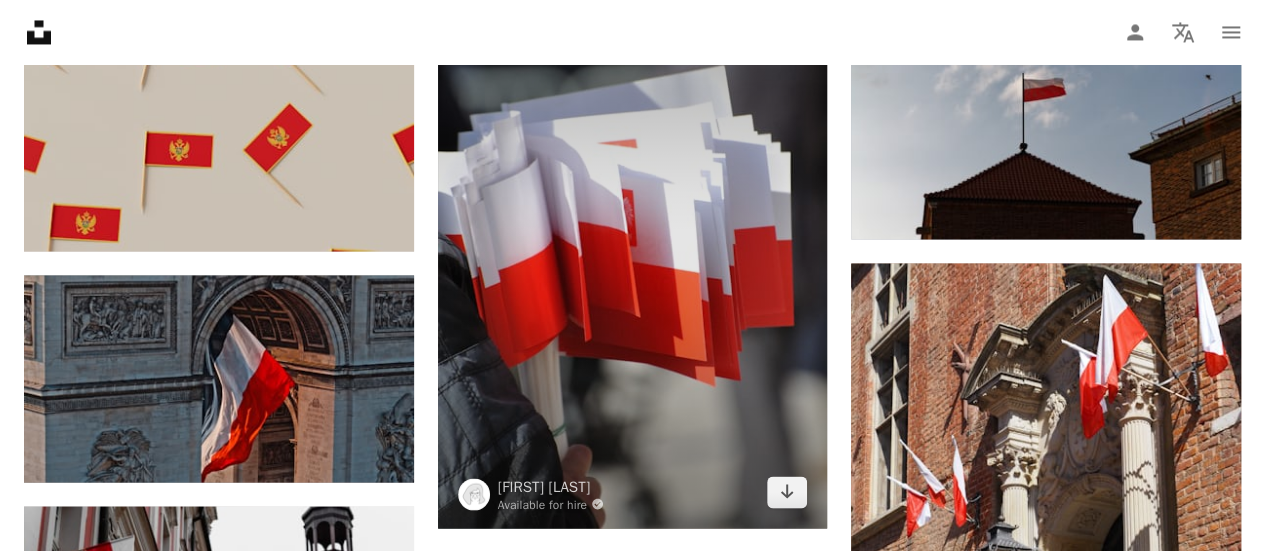 scroll, scrollTop: 1700, scrollLeft: 0, axis: vertical 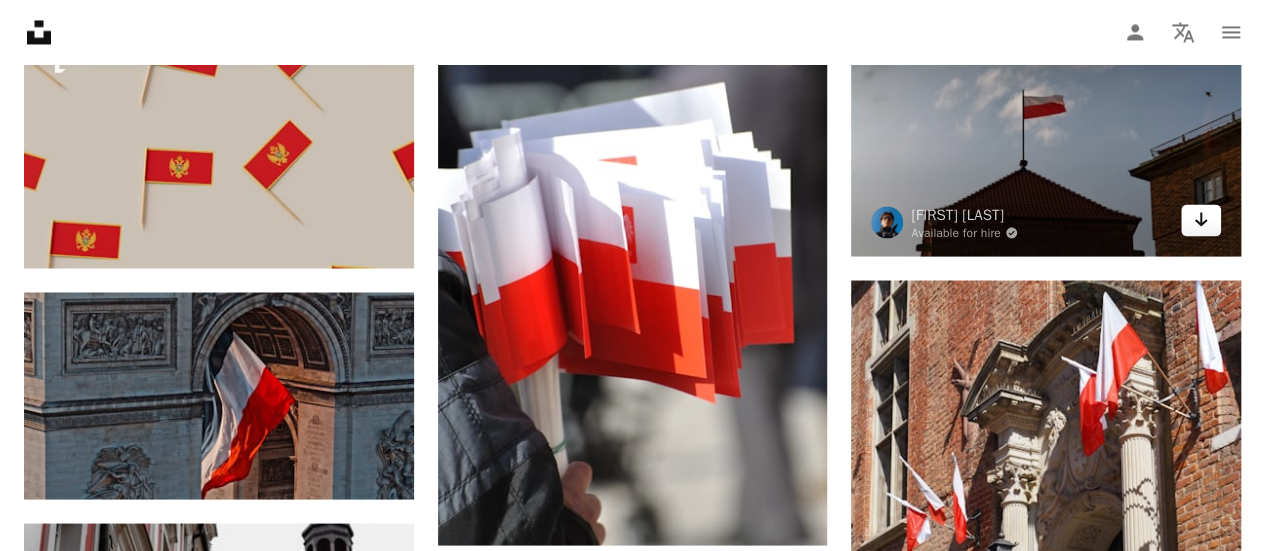 click on "Arrow pointing down" at bounding box center [1201, 220] 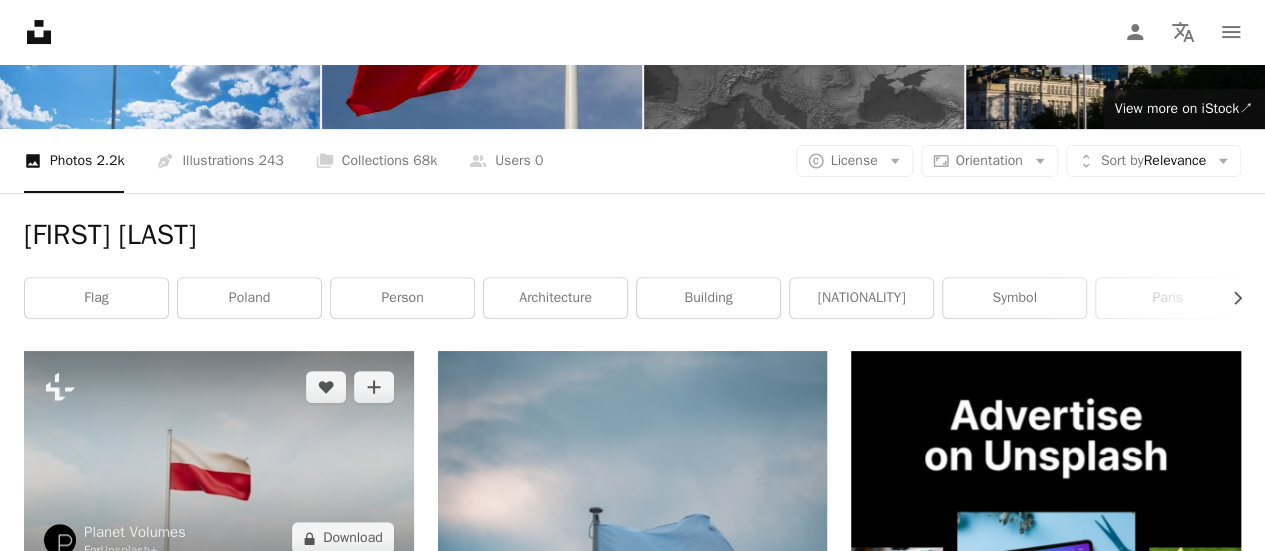 scroll, scrollTop: 0, scrollLeft: 0, axis: both 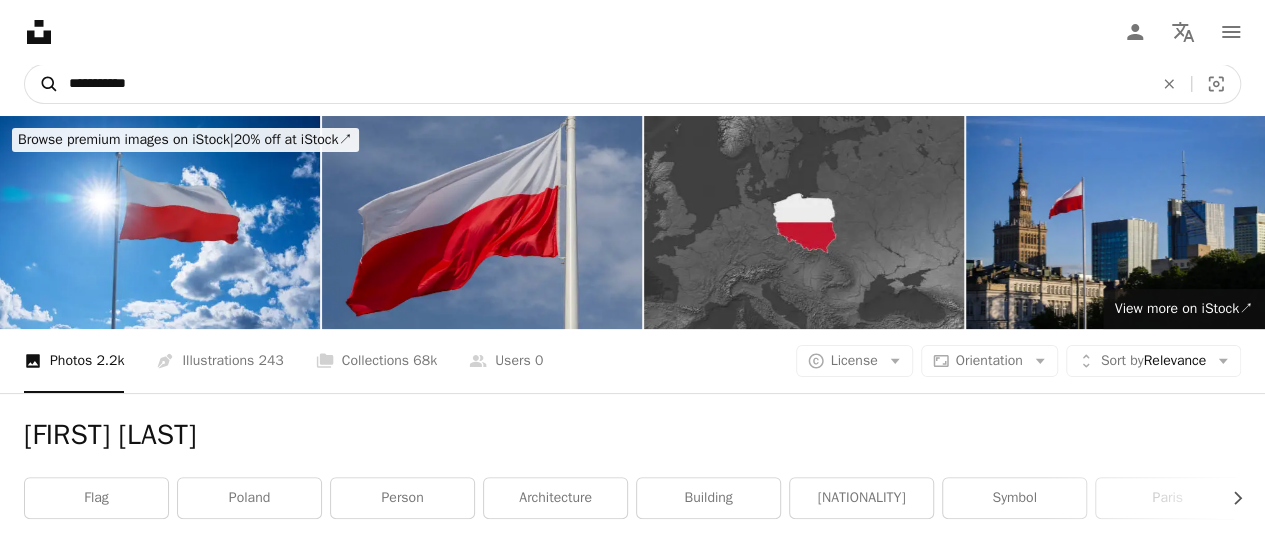 drag, startPoint x: 108, startPoint y: 81, endPoint x: 44, endPoint y: 91, distance: 64.77654 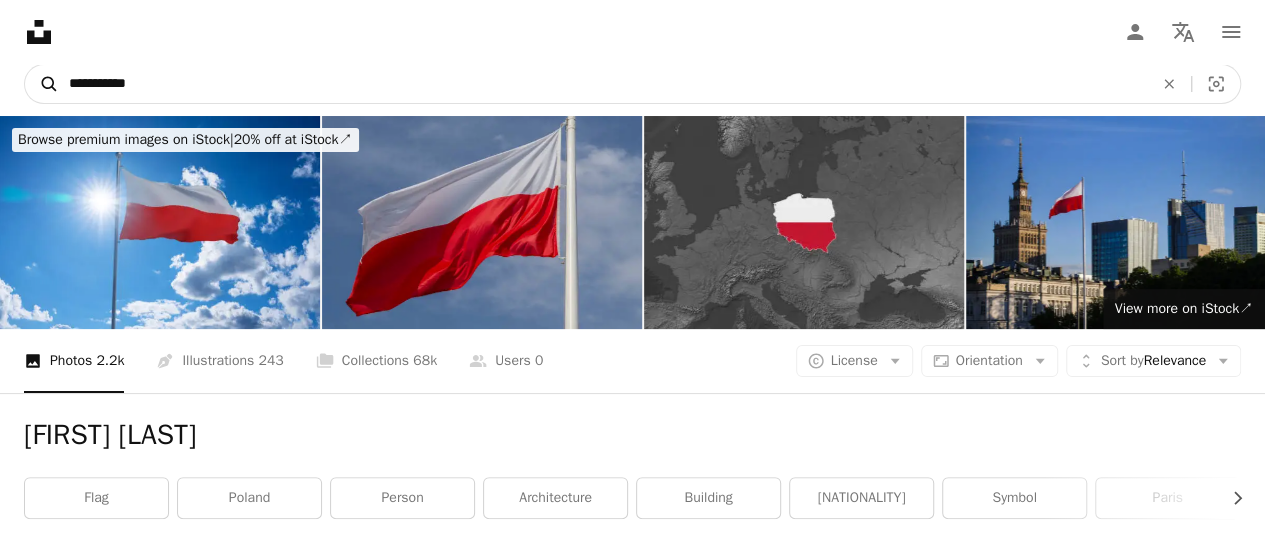 type on "**********" 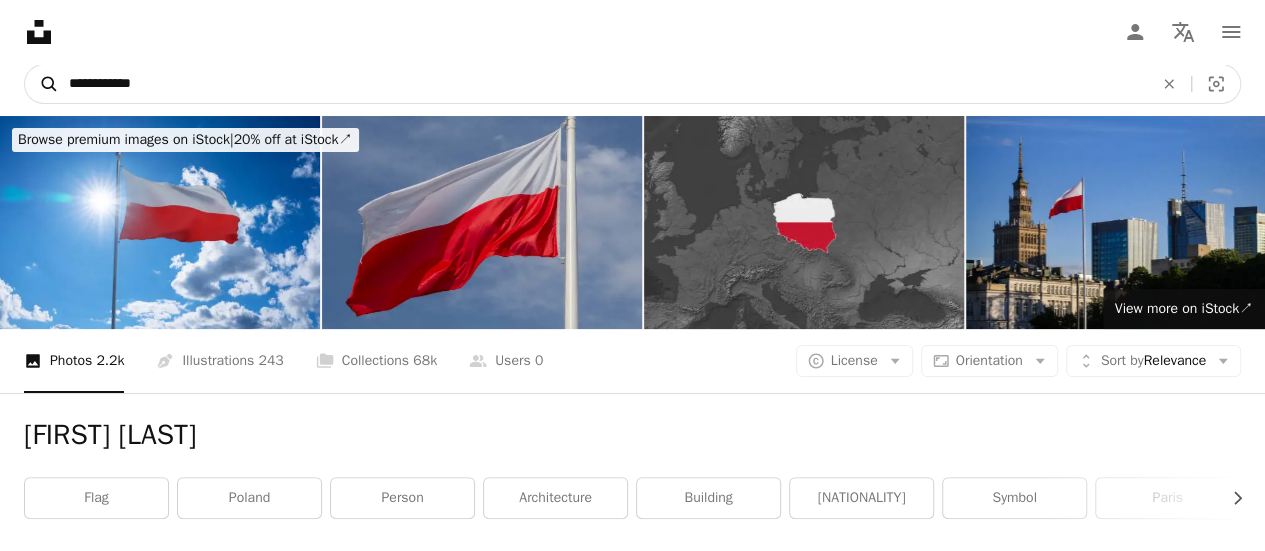 click on "A magnifying glass" at bounding box center [42, 84] 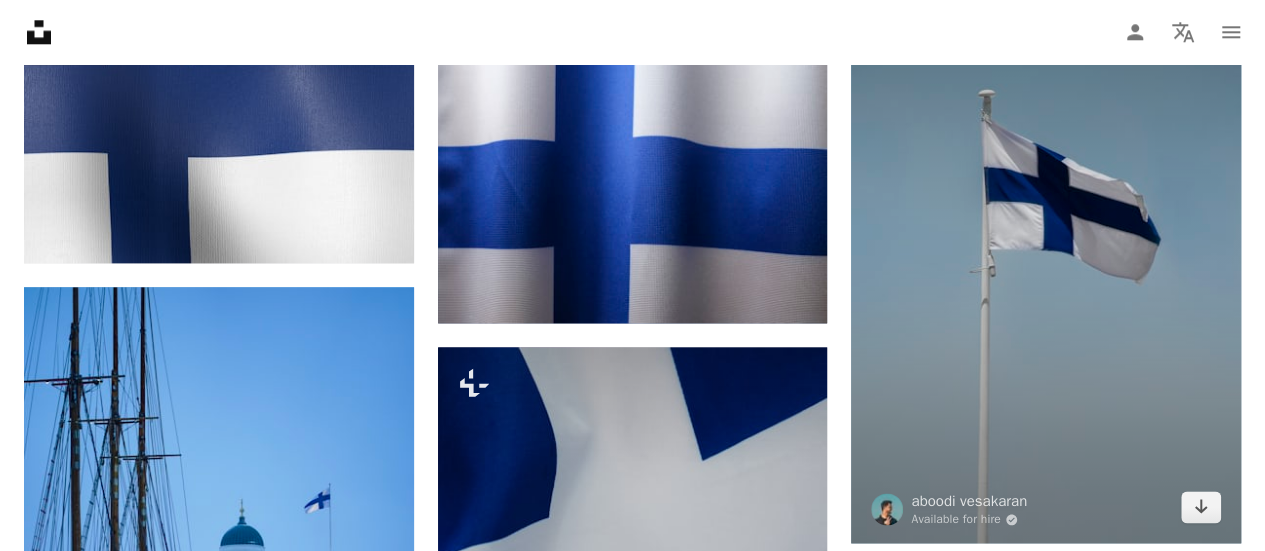 scroll, scrollTop: 1200, scrollLeft: 0, axis: vertical 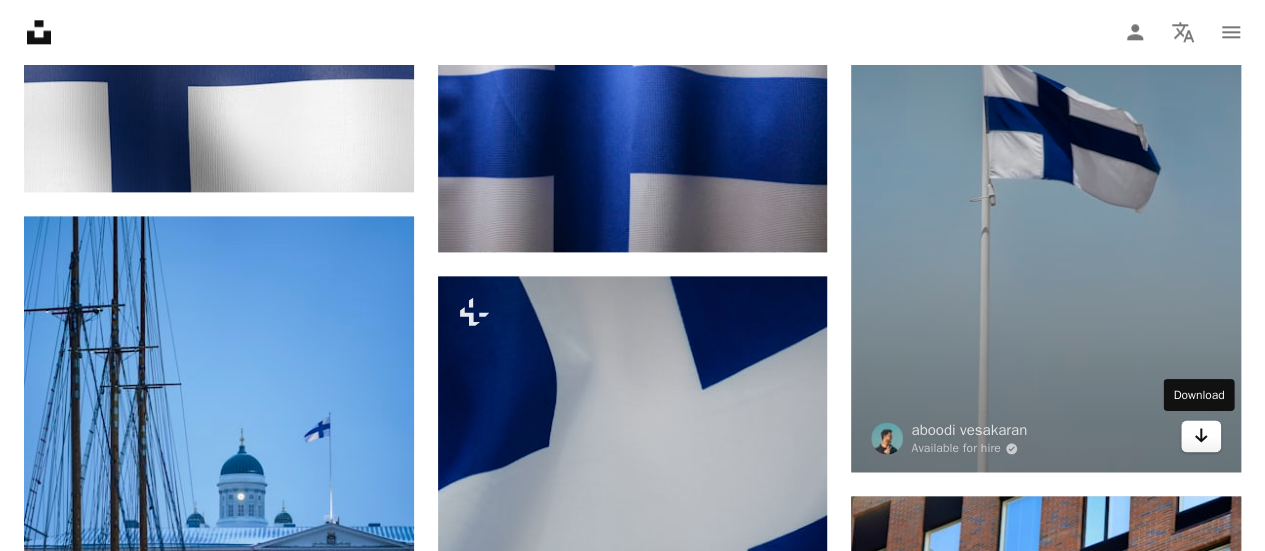 click on "Arrow pointing down" 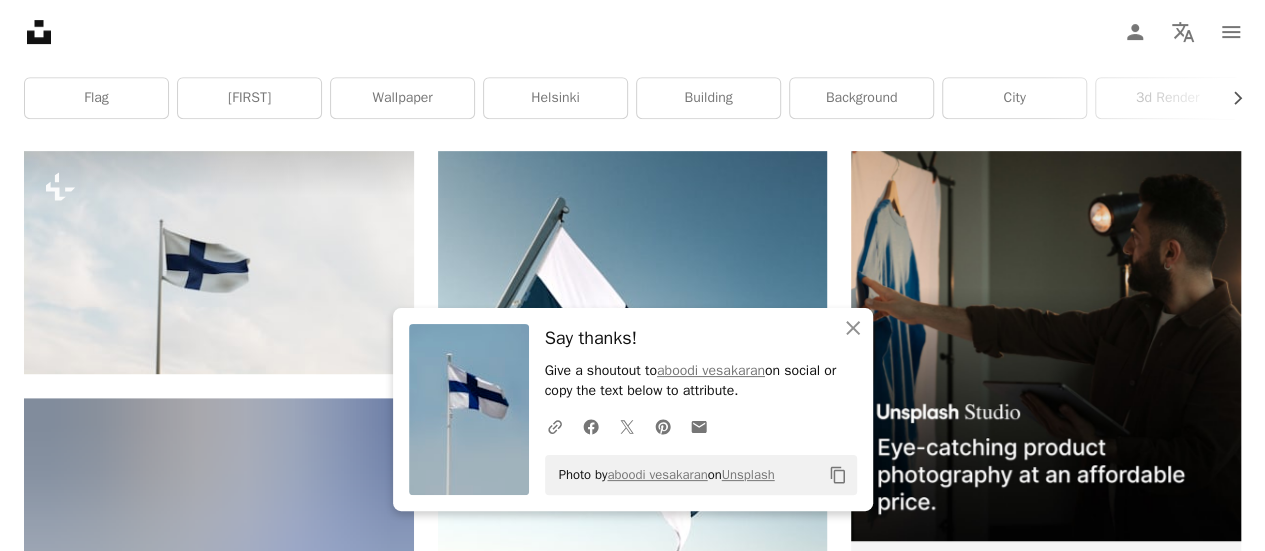 scroll, scrollTop: 0, scrollLeft: 0, axis: both 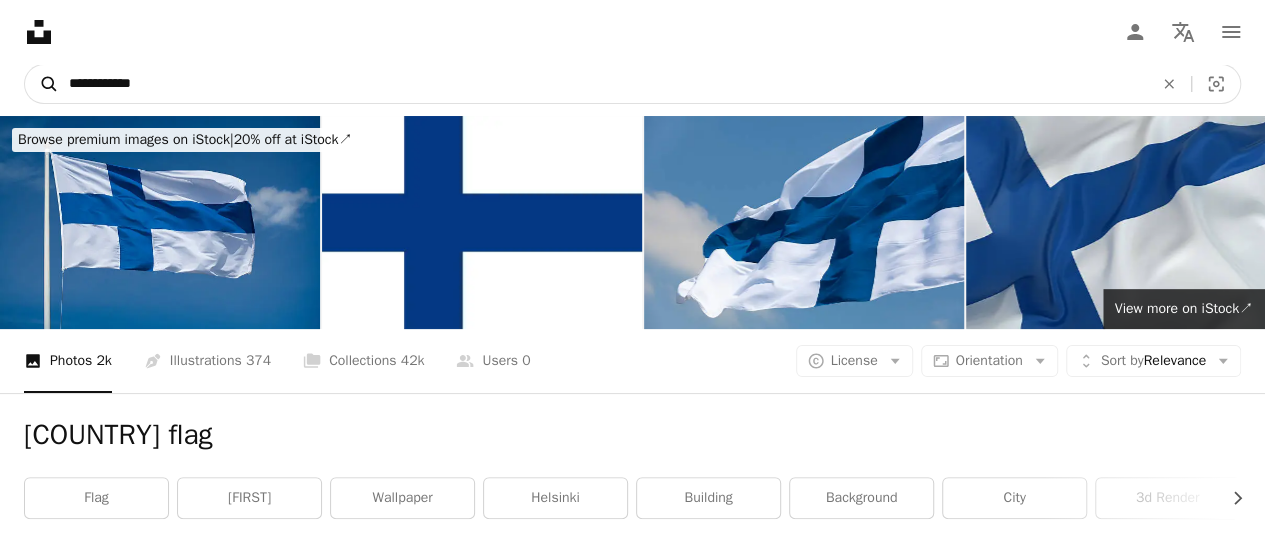 drag, startPoint x: 114, startPoint y: 87, endPoint x: 44, endPoint y: 94, distance: 70.34913 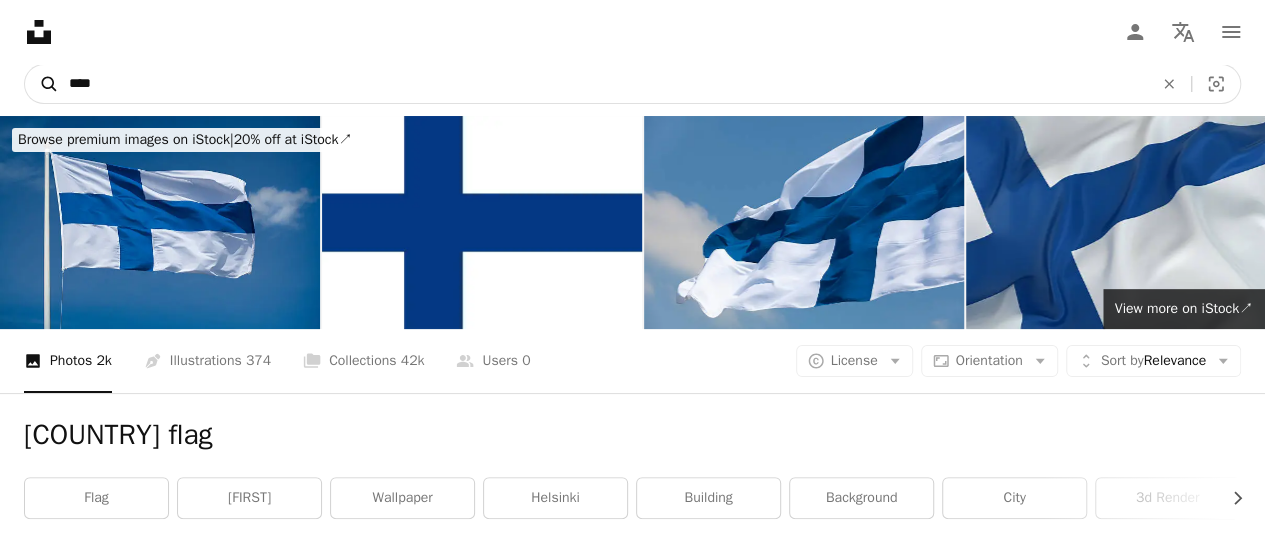 paste on "**********" 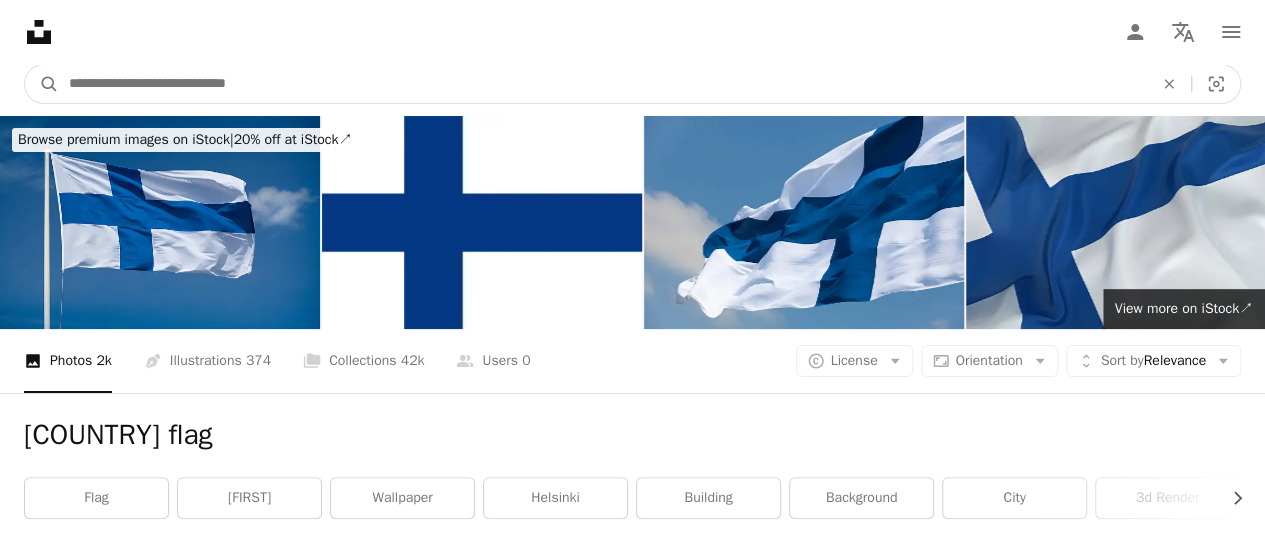 scroll, scrollTop: 0, scrollLeft: 0, axis: both 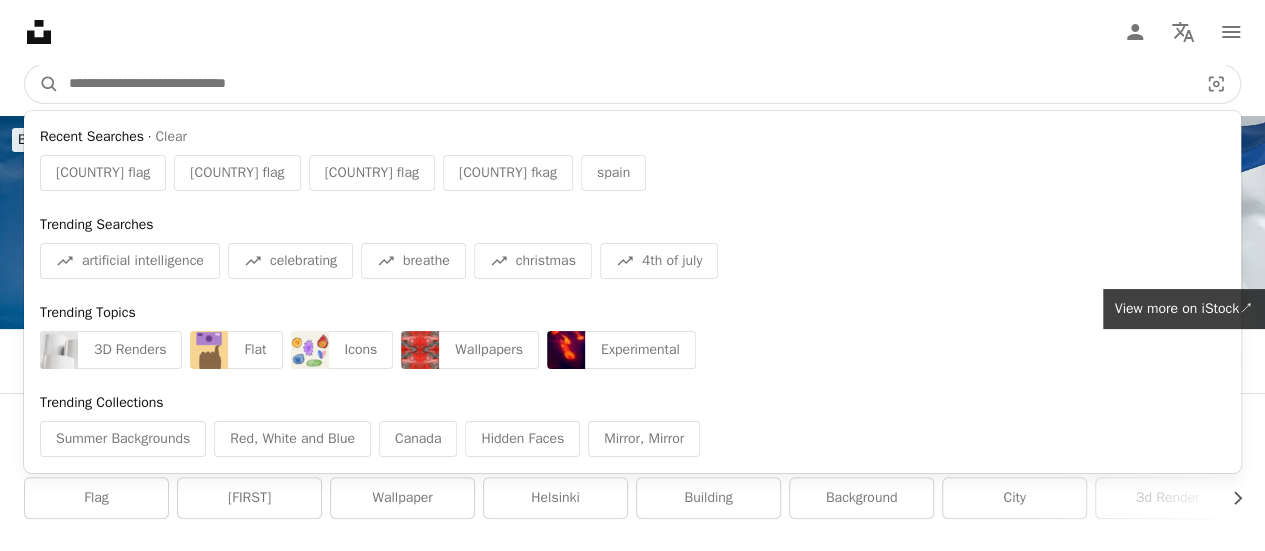 paste on "**********" 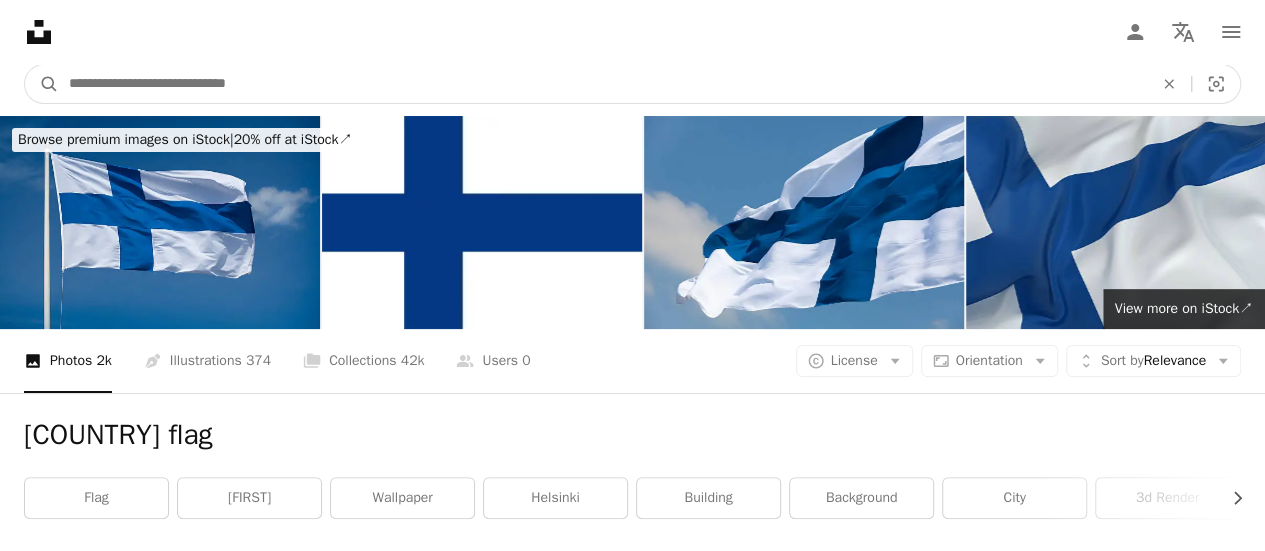 scroll, scrollTop: 0, scrollLeft: 0, axis: both 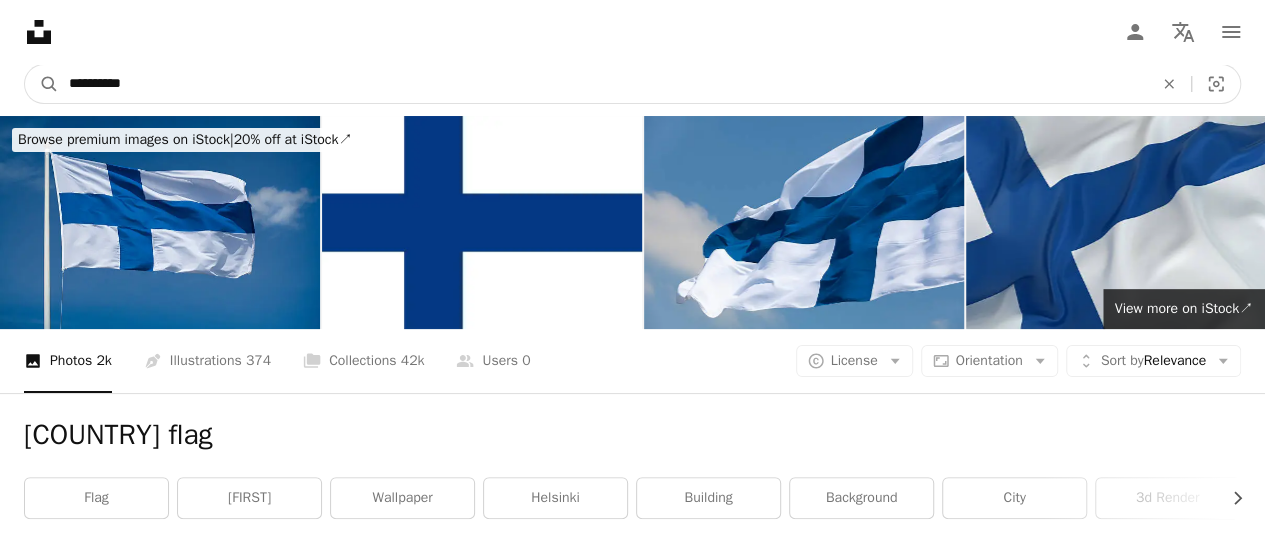 type on "**********" 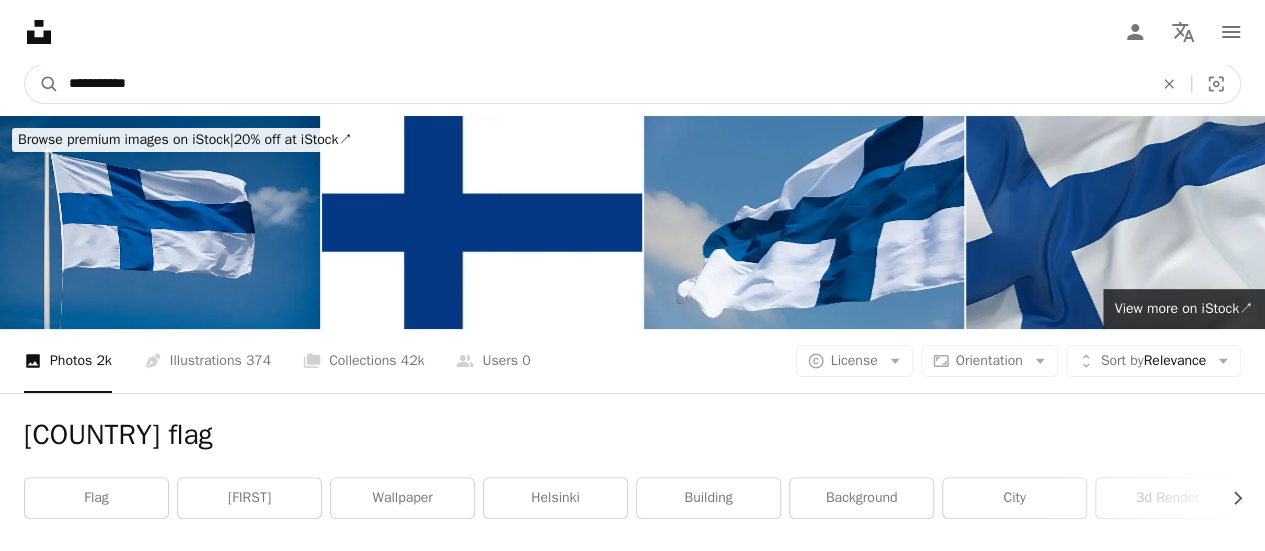 click on "A magnifying glass" at bounding box center (42, 84) 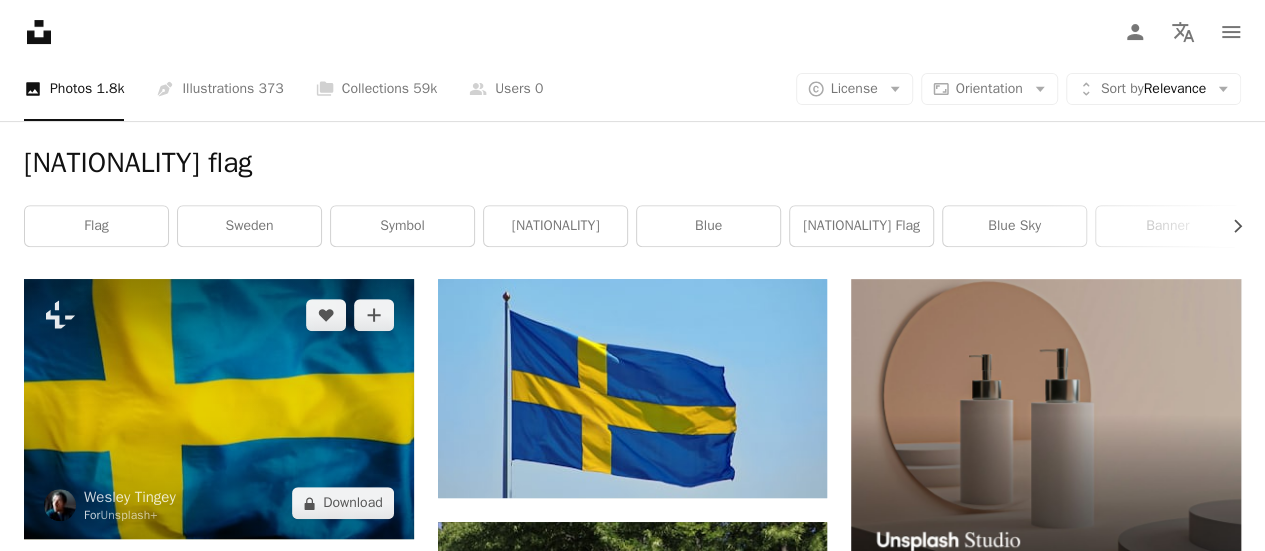 scroll, scrollTop: 400, scrollLeft: 0, axis: vertical 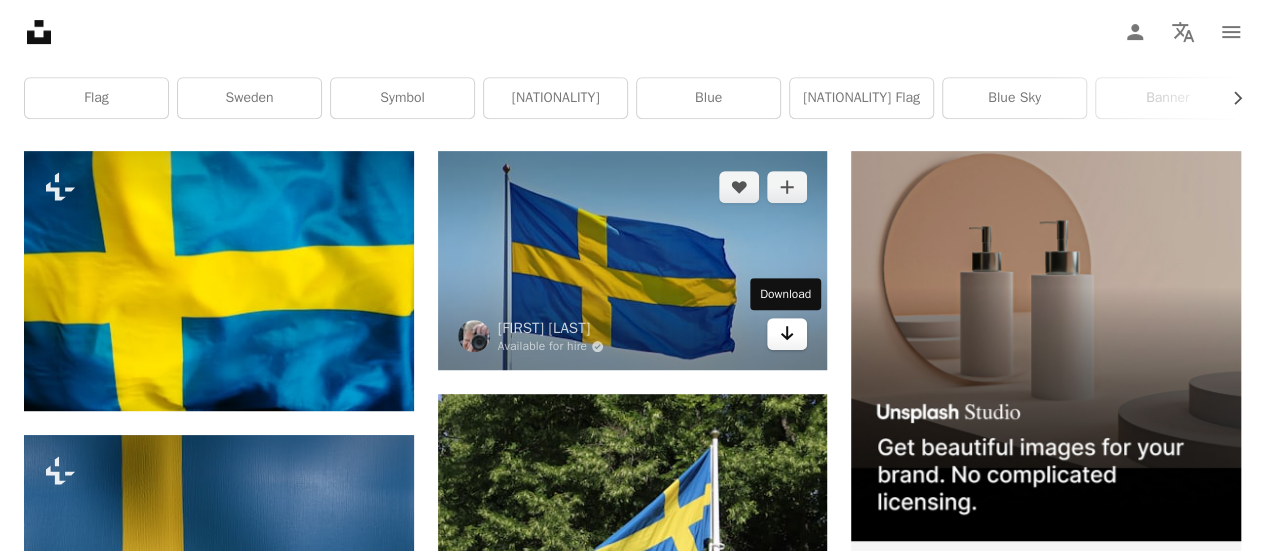 click on "Arrow pointing down" 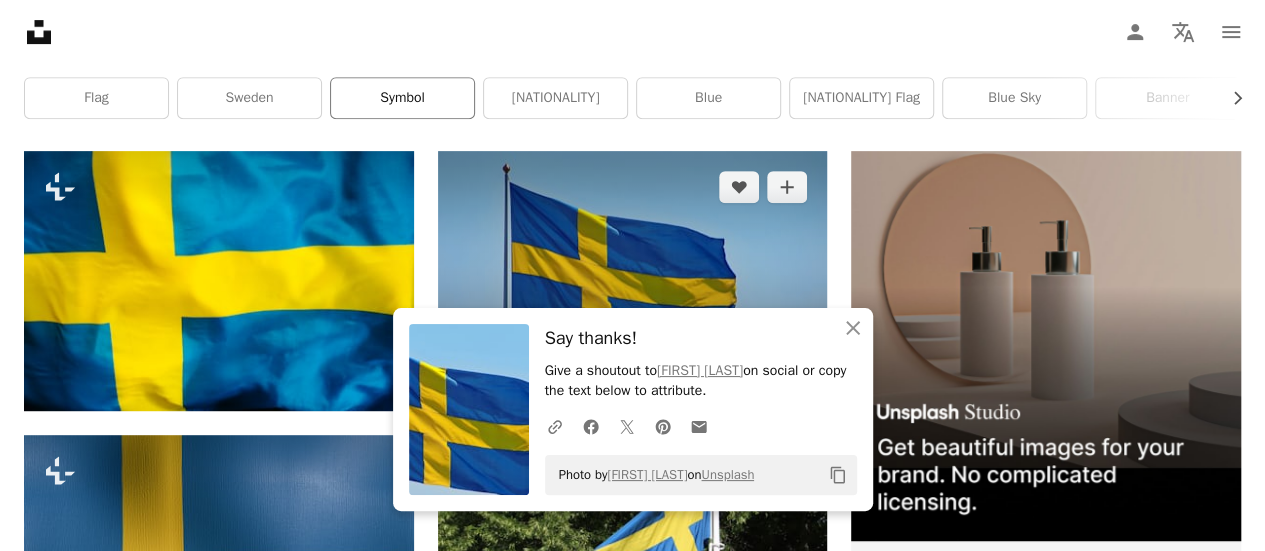 scroll, scrollTop: 0, scrollLeft: 0, axis: both 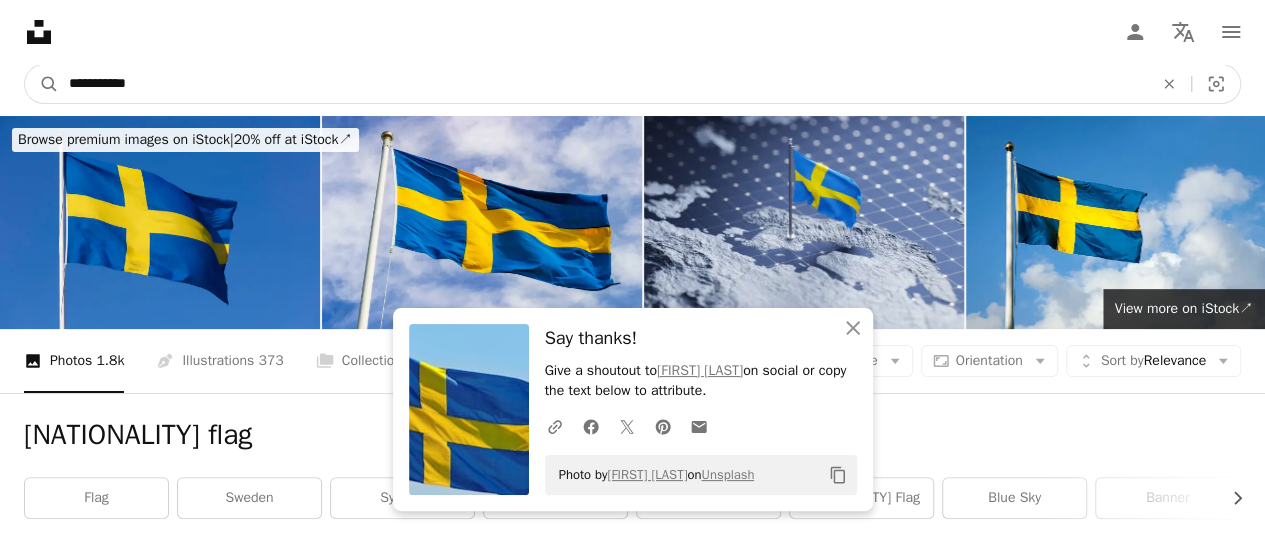 drag, startPoint x: 115, startPoint y: 82, endPoint x: 59, endPoint y: 87, distance: 56.22277 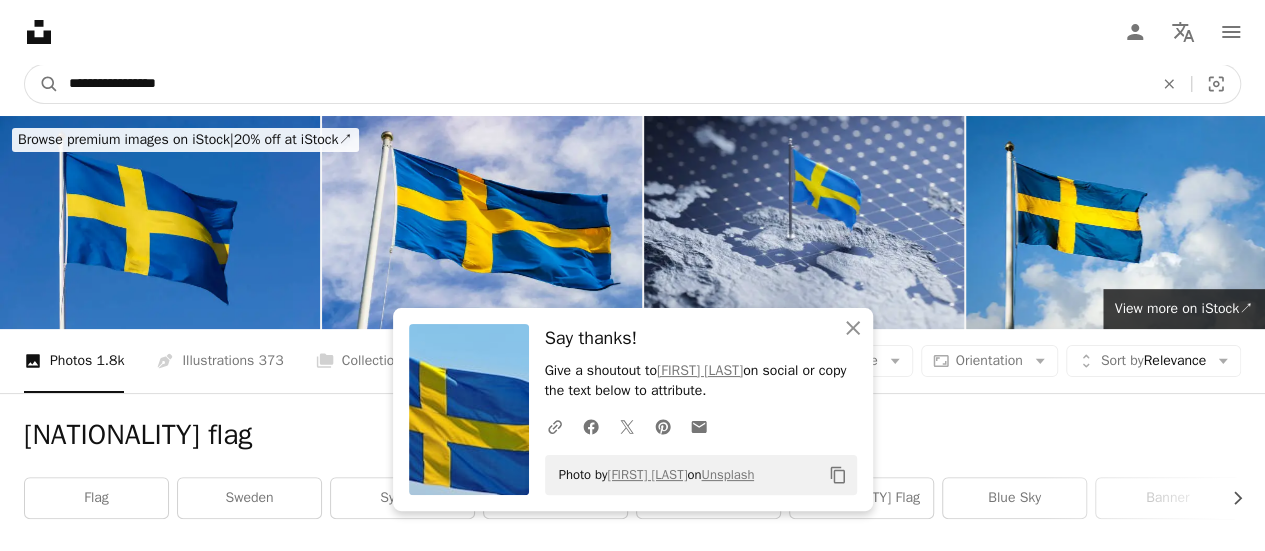 type on "**********" 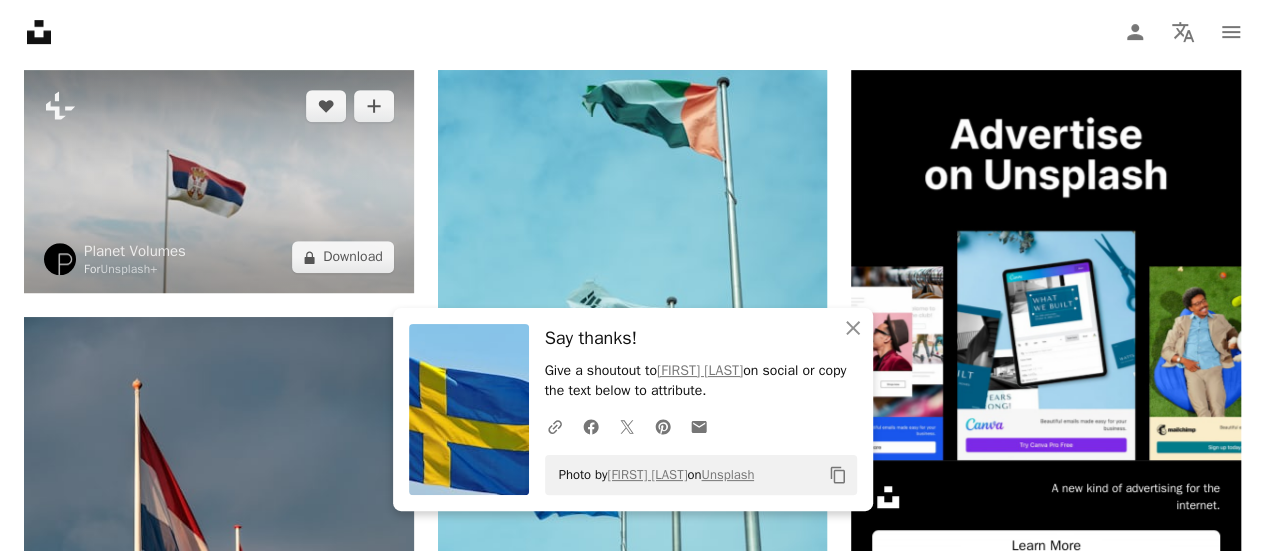 scroll, scrollTop: 500, scrollLeft: 0, axis: vertical 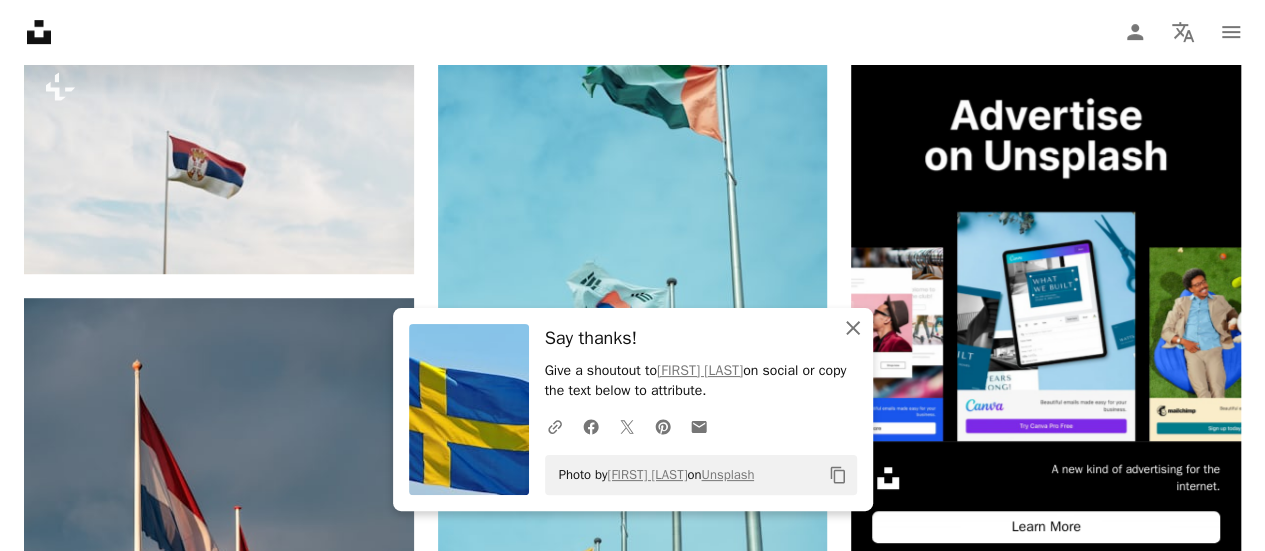 click on "An X shape" 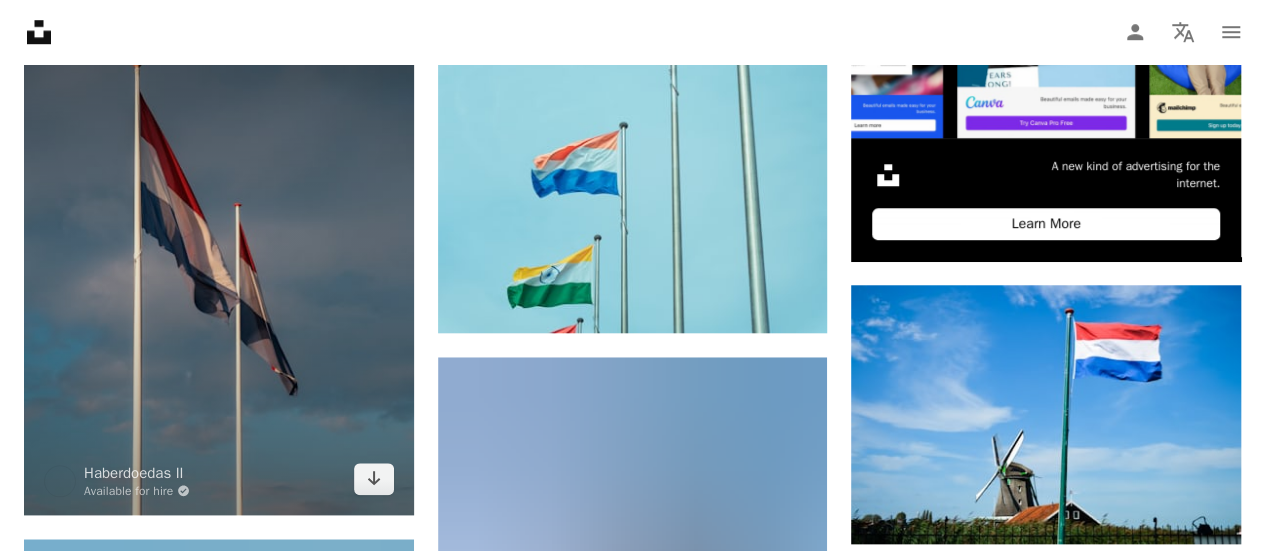 scroll, scrollTop: 900, scrollLeft: 0, axis: vertical 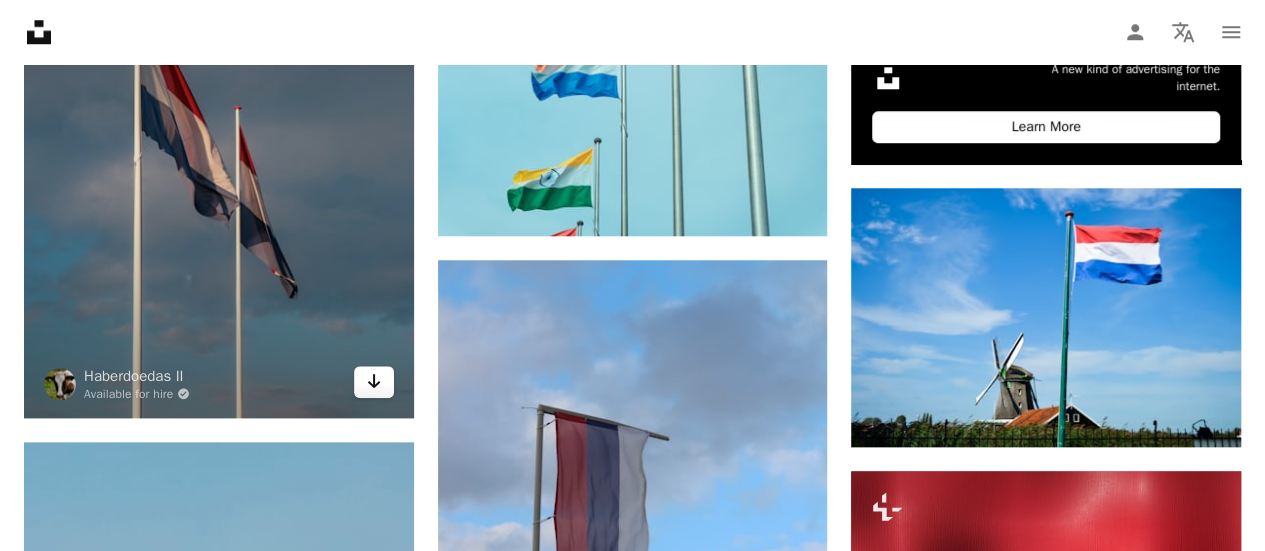 click on "Arrow pointing down" at bounding box center [374, 382] 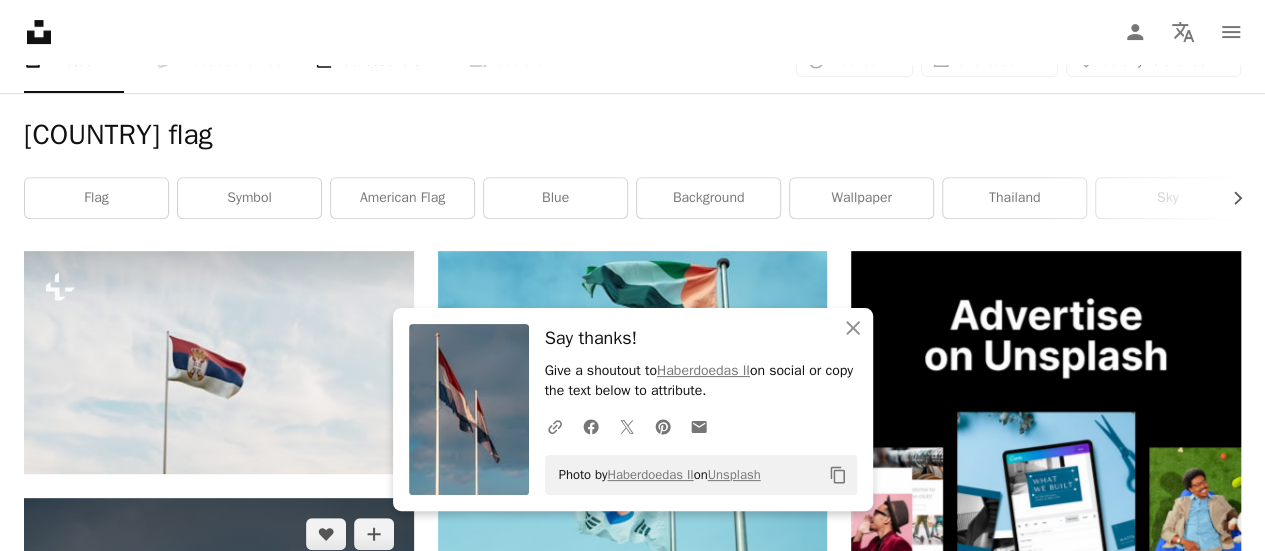 scroll, scrollTop: 0, scrollLeft: 0, axis: both 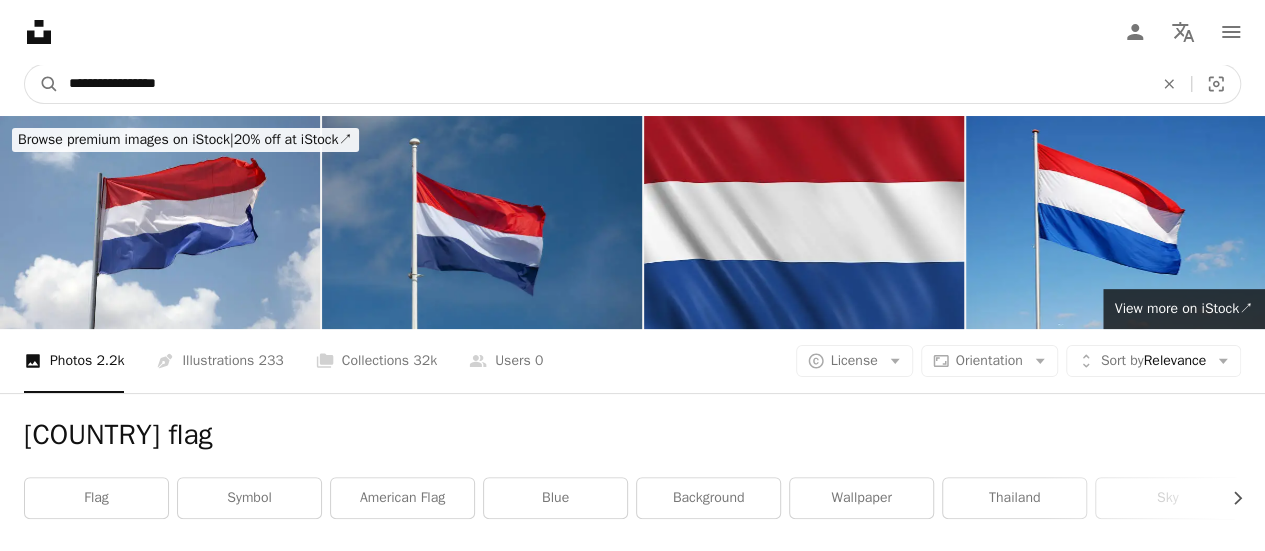 drag, startPoint x: 147, startPoint y: 75, endPoint x: 18, endPoint y: 77, distance: 129.0155 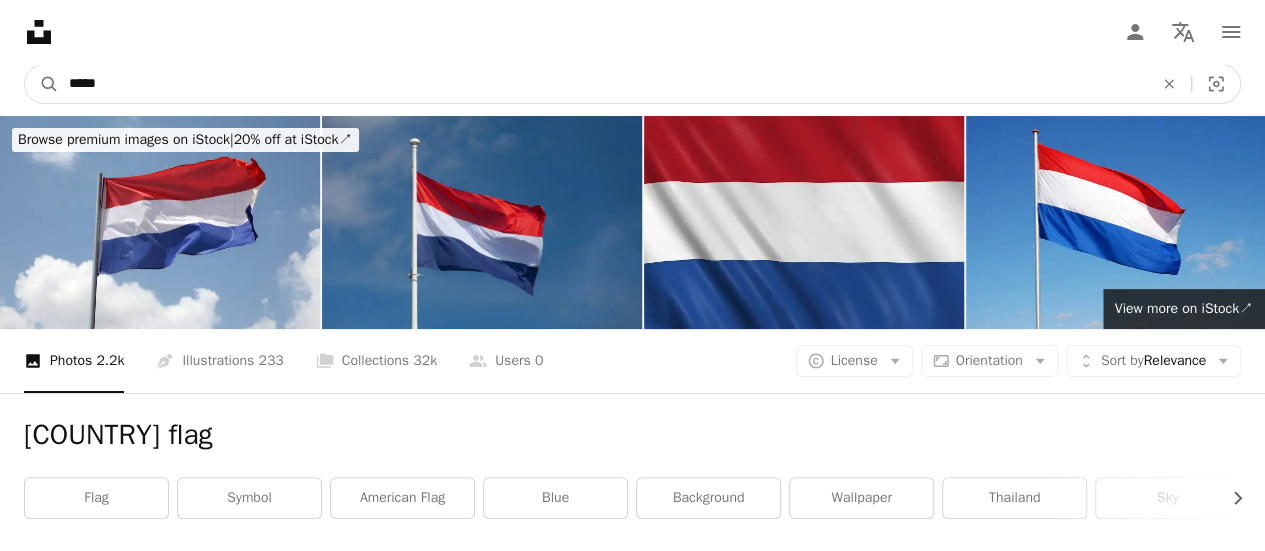 paste on "**********" 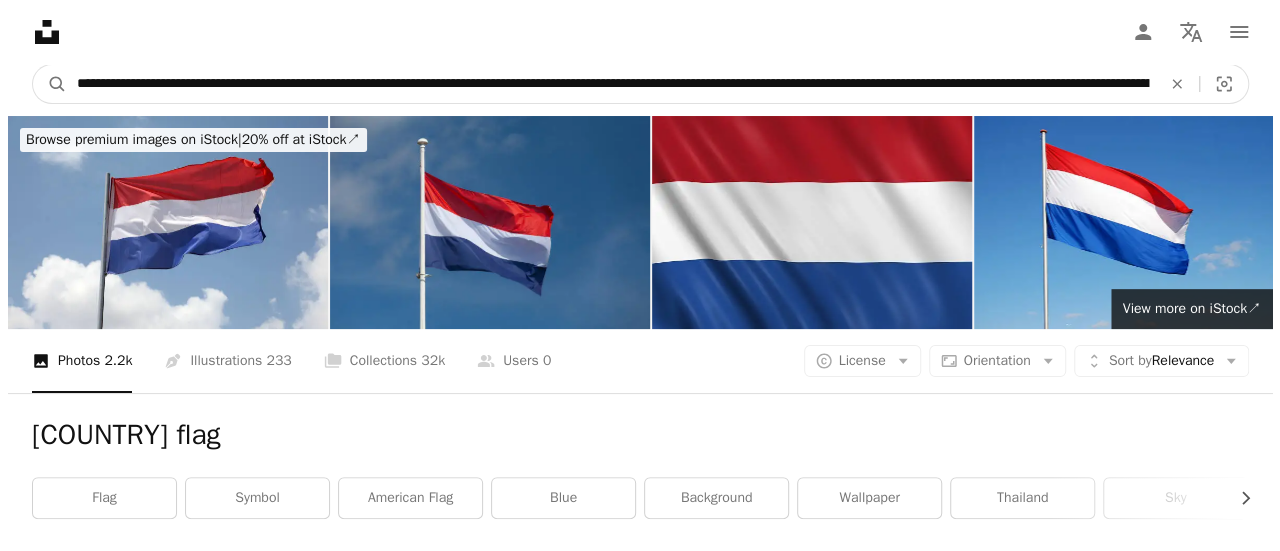 scroll, scrollTop: 0, scrollLeft: 821379, axis: horizontal 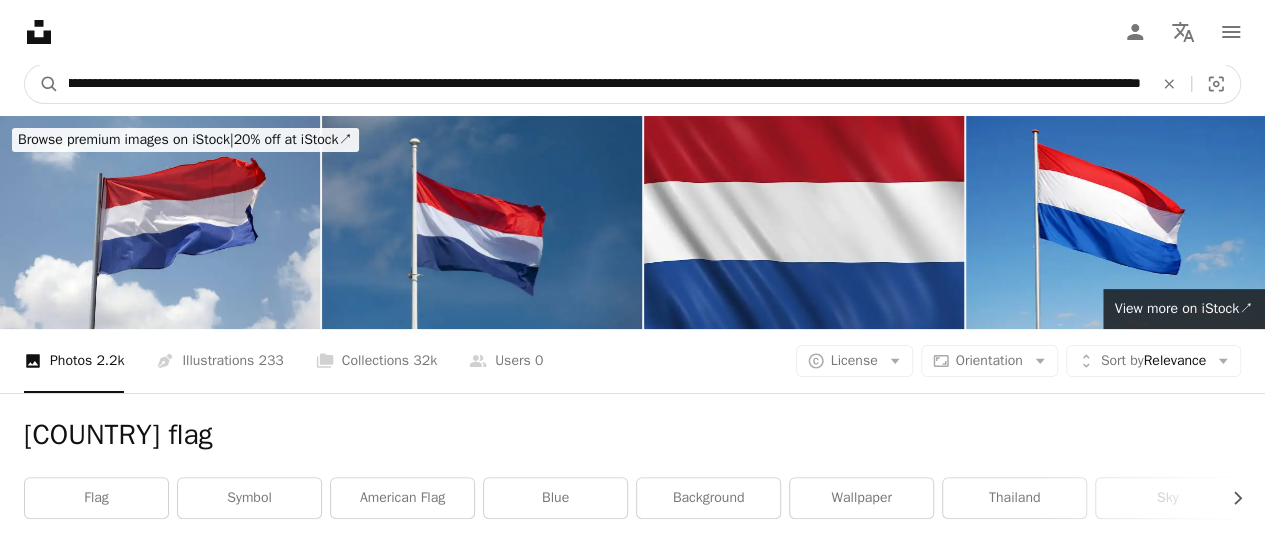 type on "**********" 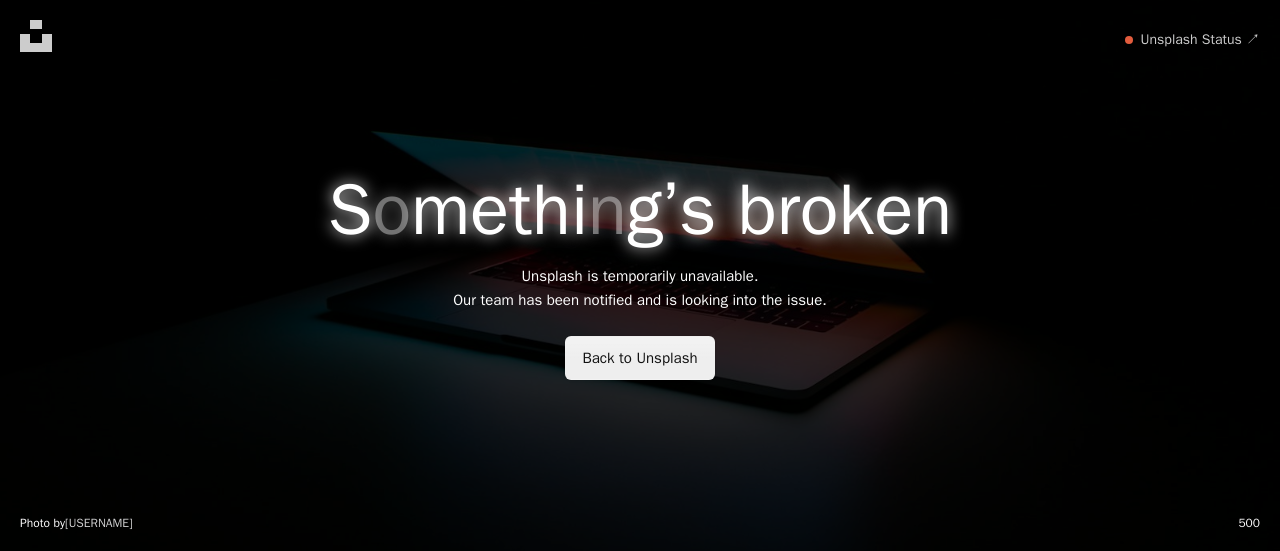 click on "Back to Unsplash" at bounding box center [639, 358] 